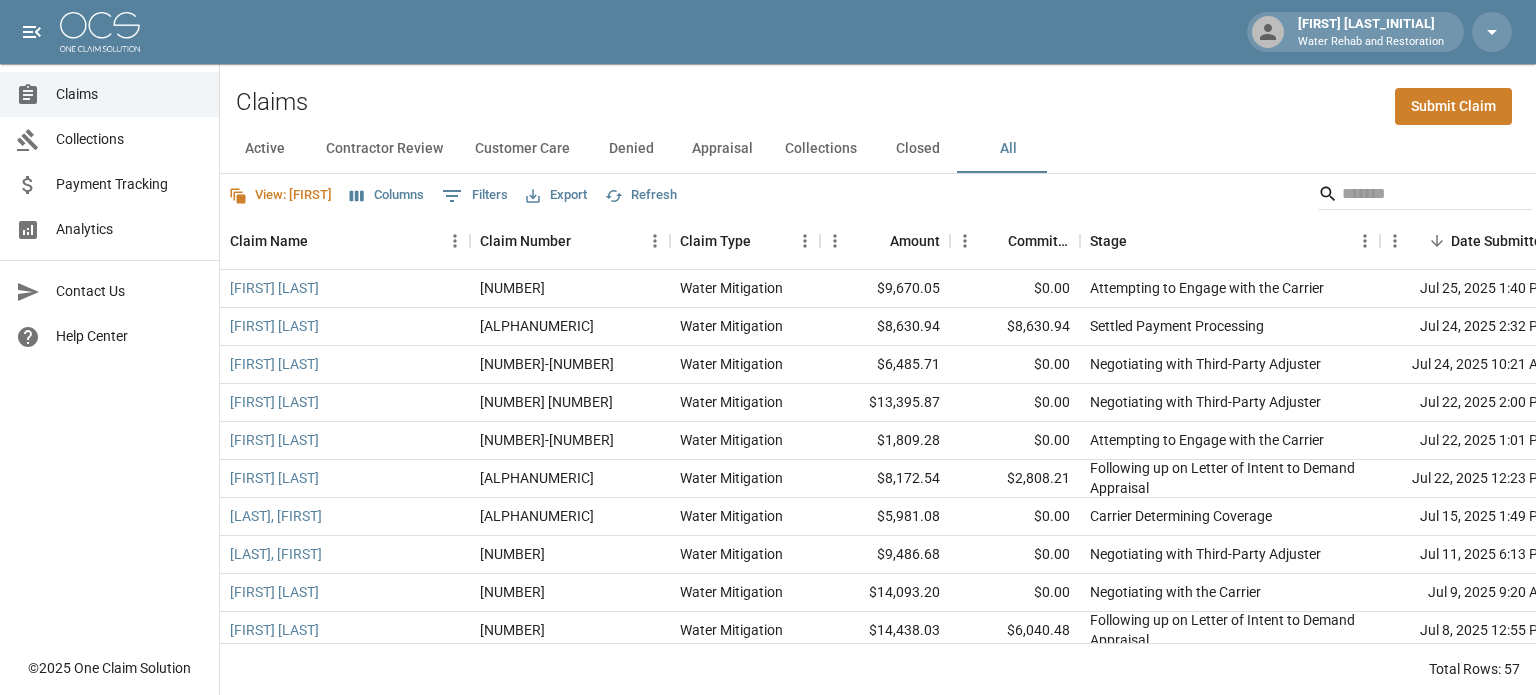 scroll, scrollTop: 0, scrollLeft: 0, axis: both 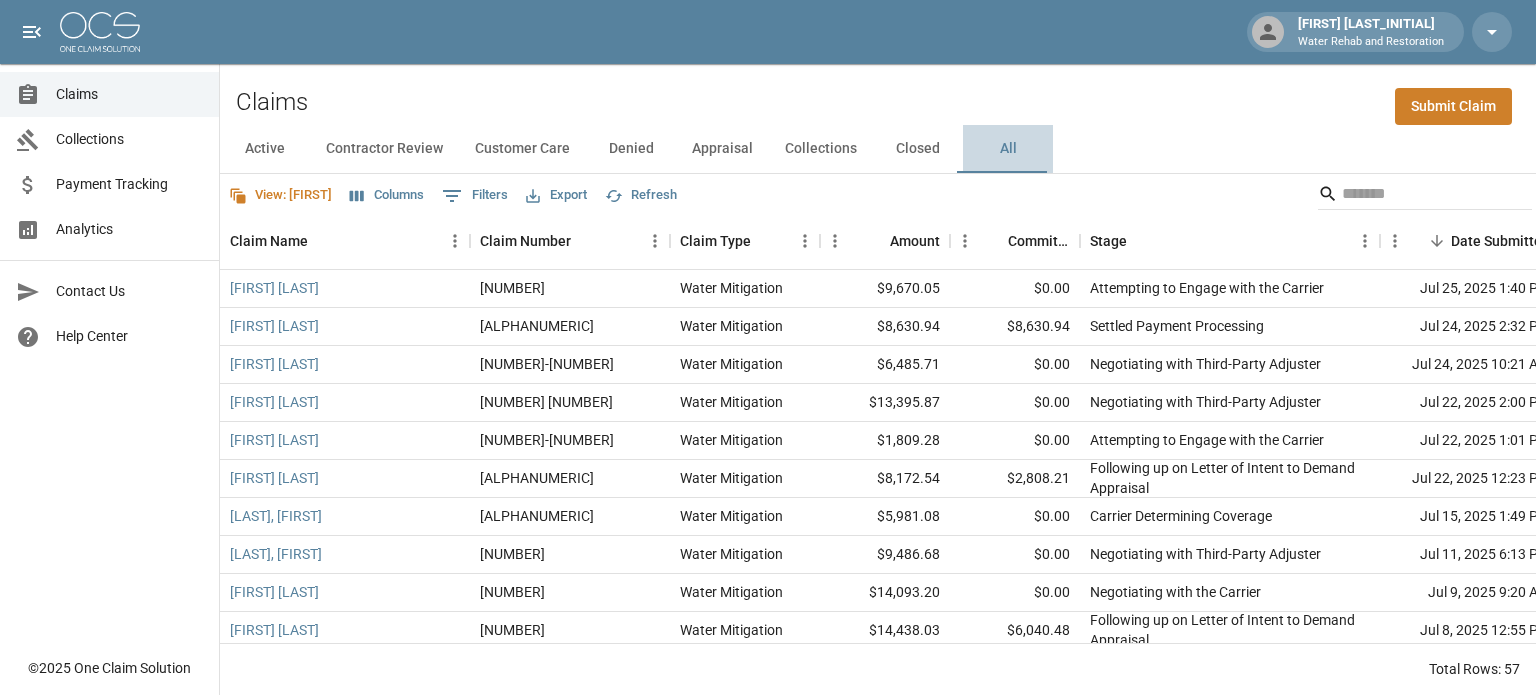 click on "All" at bounding box center [1008, 149] 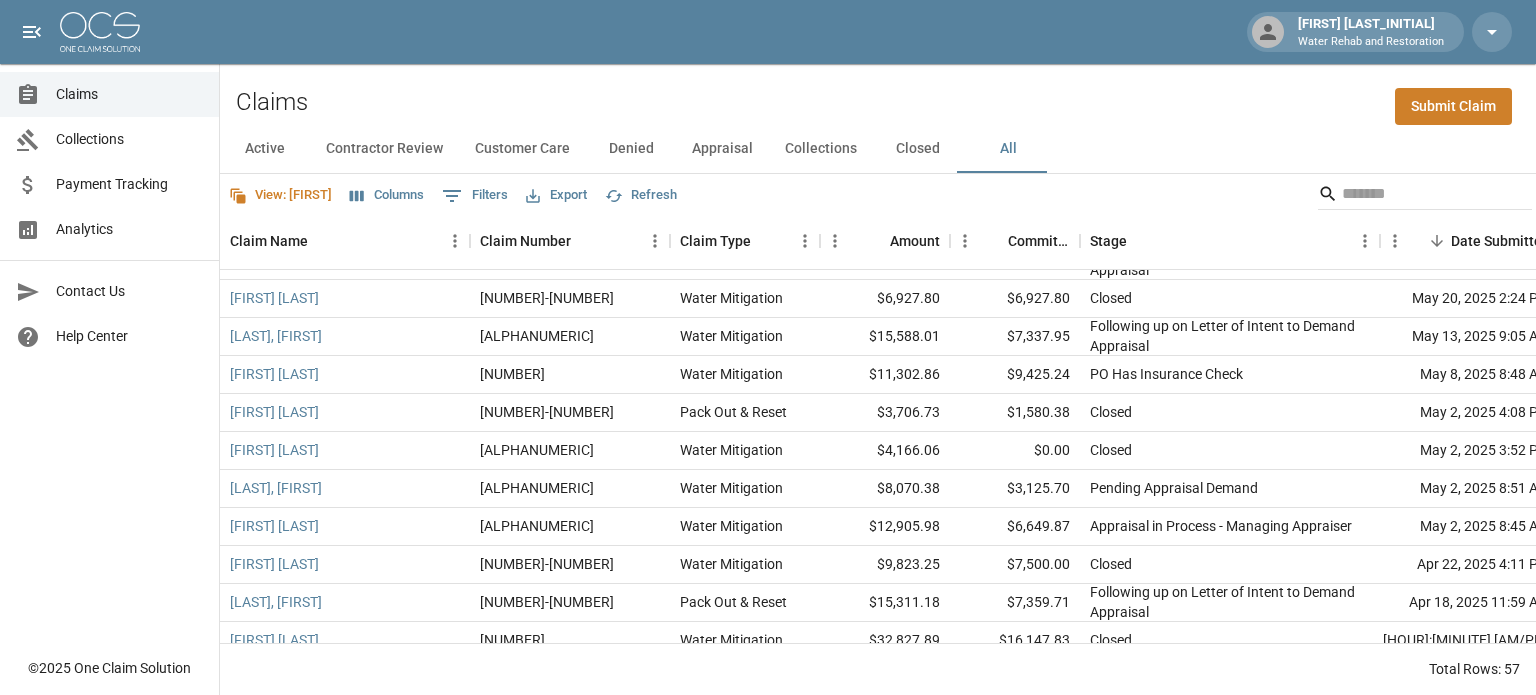 scroll, scrollTop: 1254, scrollLeft: 0, axis: vertical 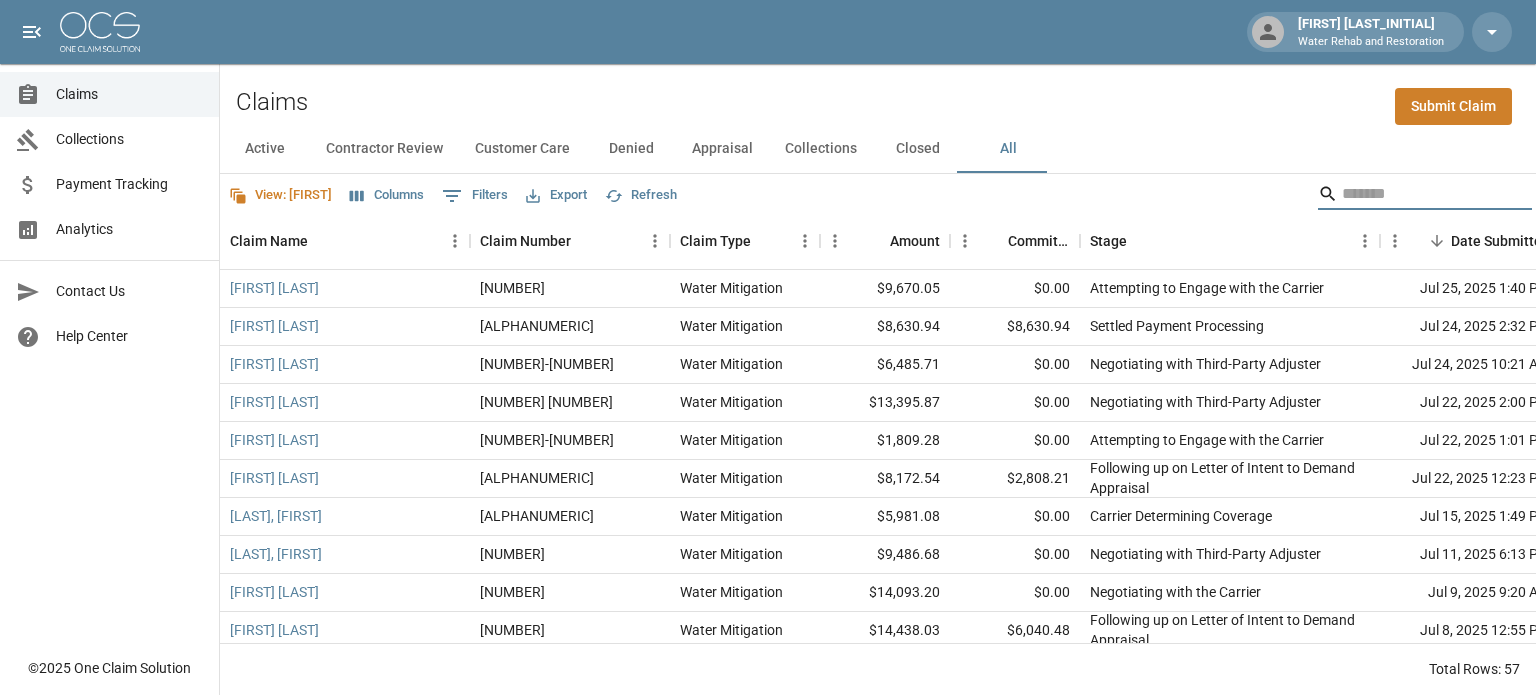 click at bounding box center [1422, 194] 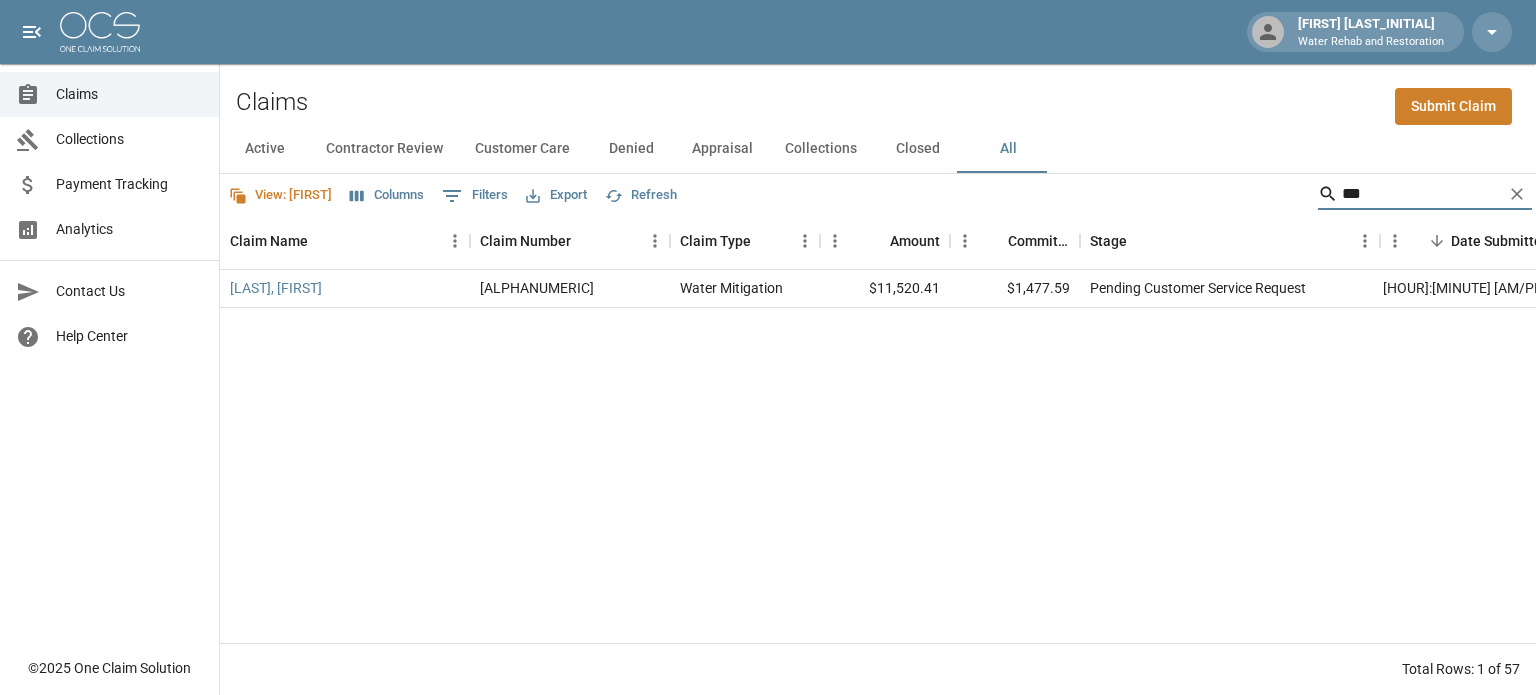 type on "***" 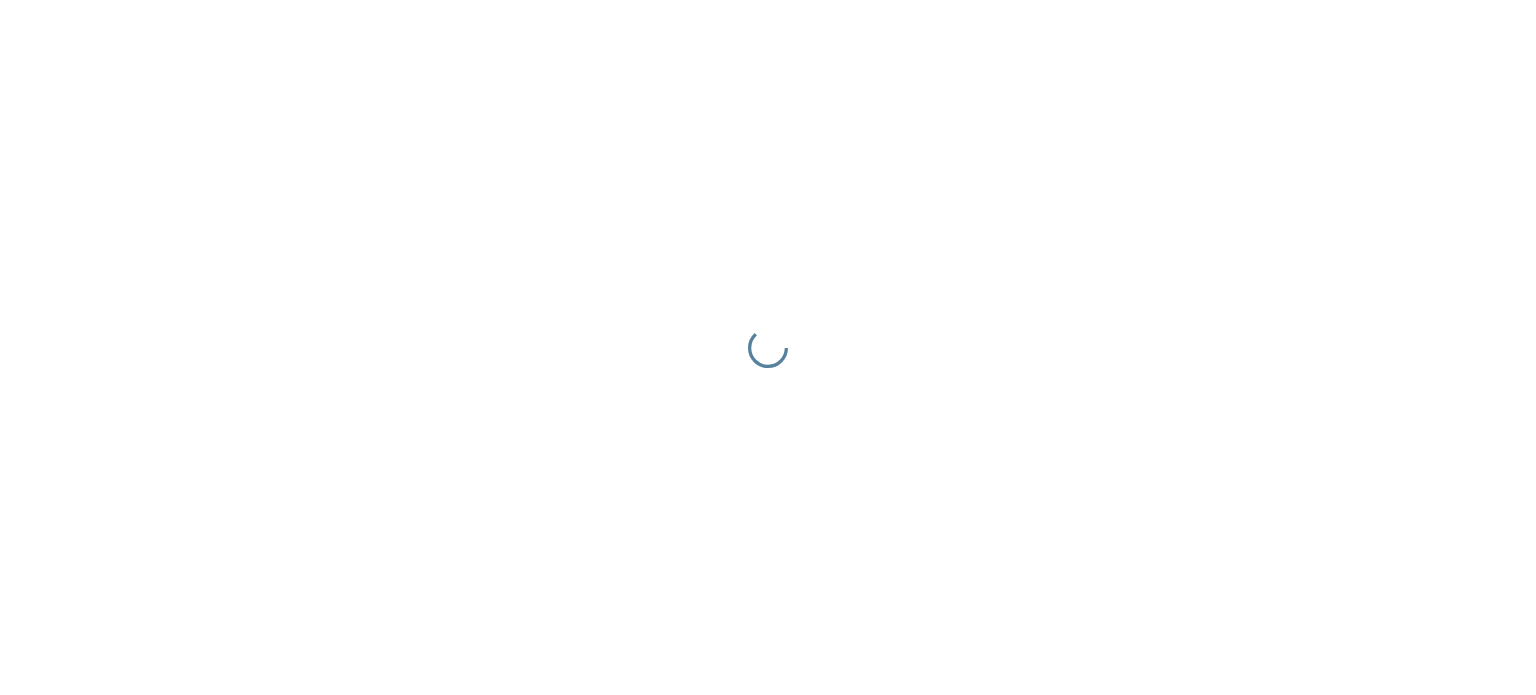 scroll, scrollTop: 0, scrollLeft: 0, axis: both 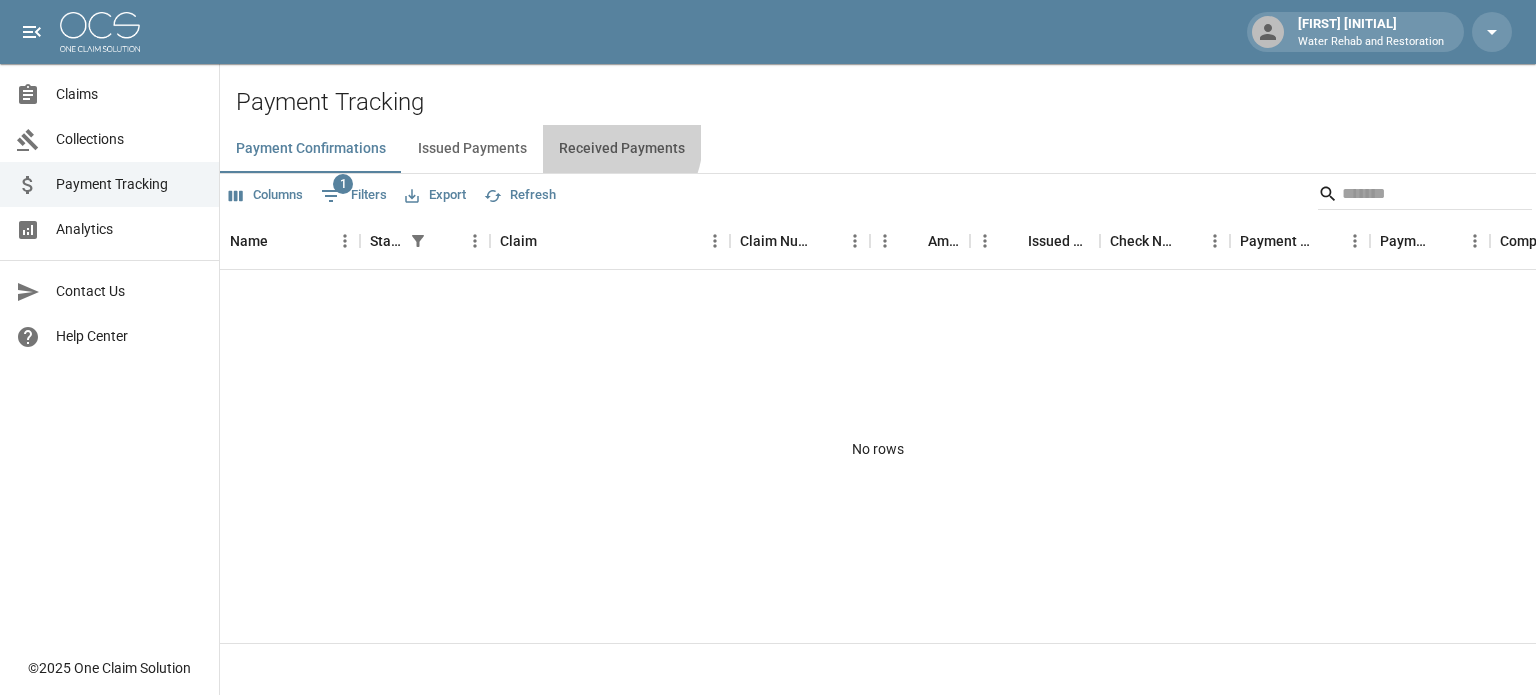click on "Received Payments" at bounding box center [622, 149] 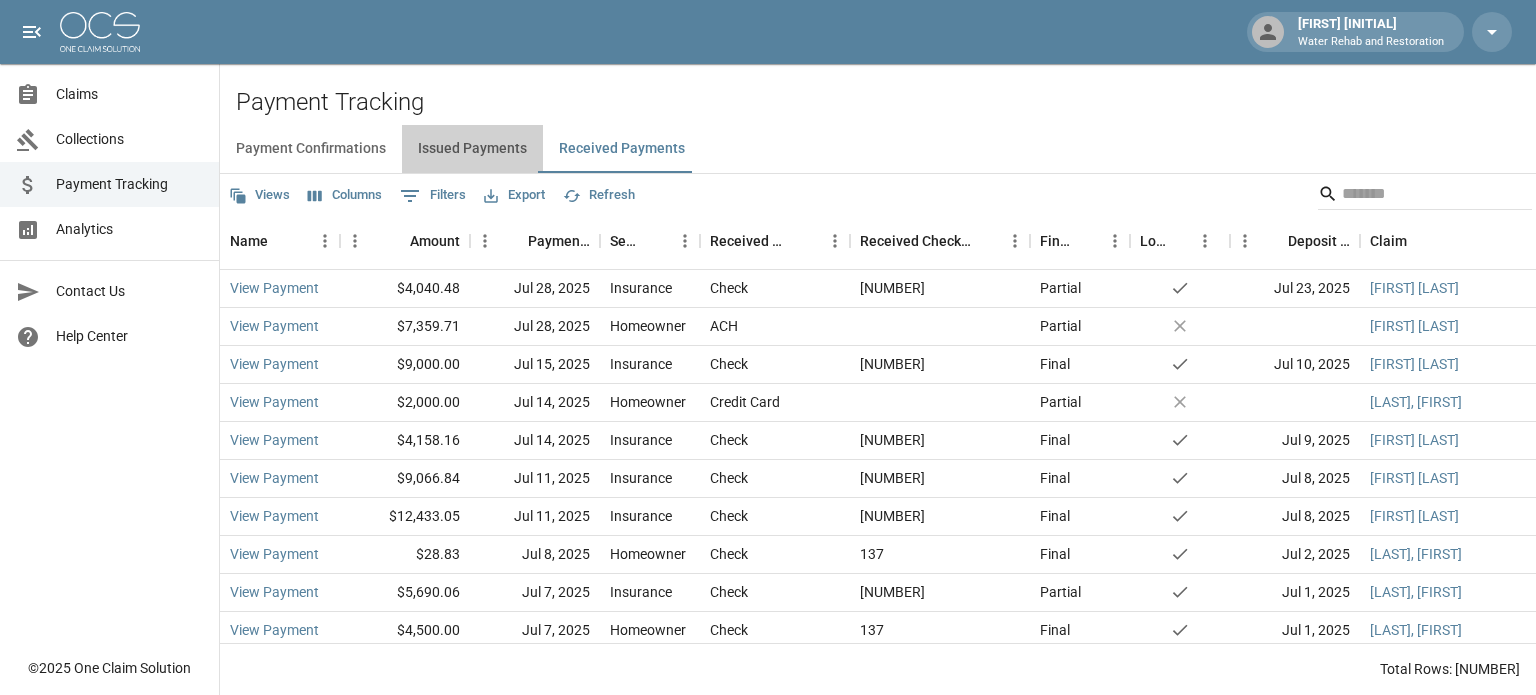 click on "Issued Payments" at bounding box center (472, 149) 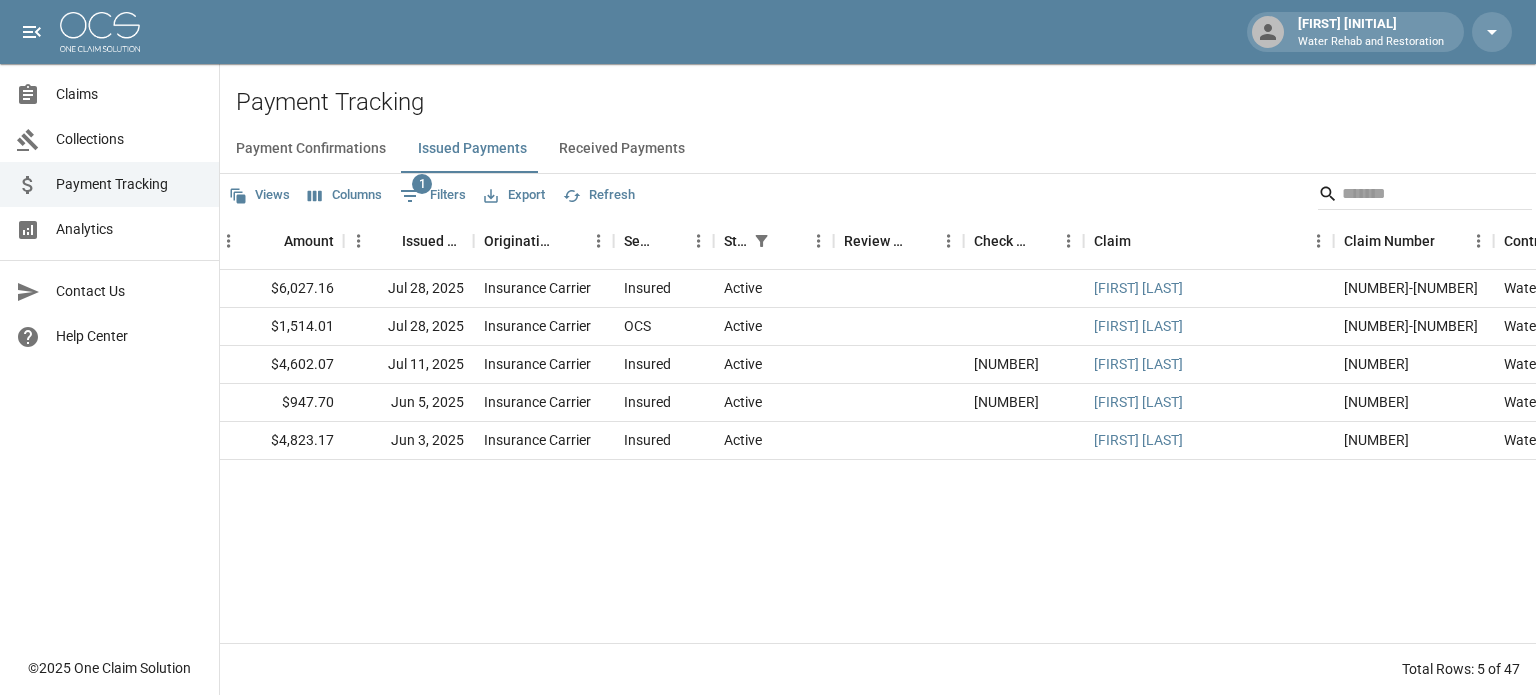 scroll, scrollTop: 0, scrollLeft: 242, axis: horizontal 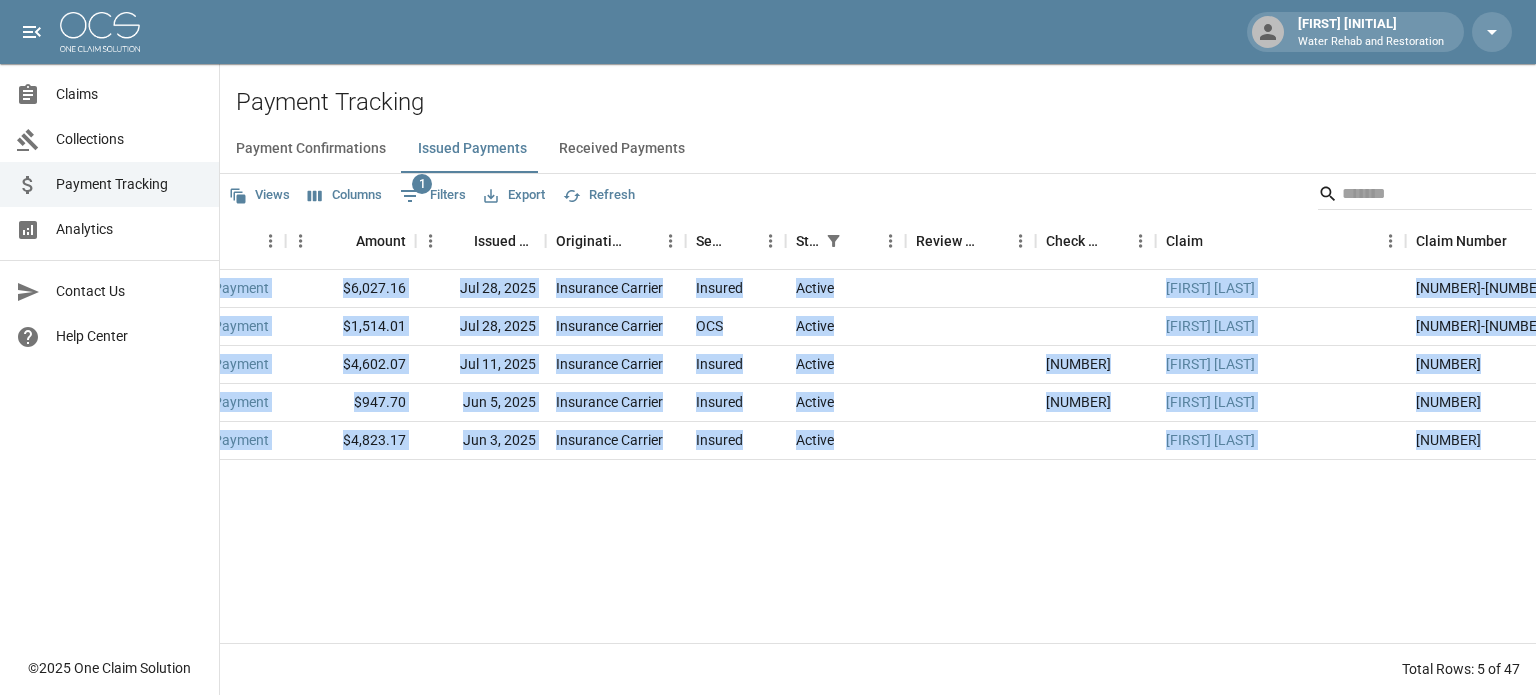 drag, startPoint x: 704, startPoint y: 647, endPoint x: 656, endPoint y: 629, distance: 51.264023 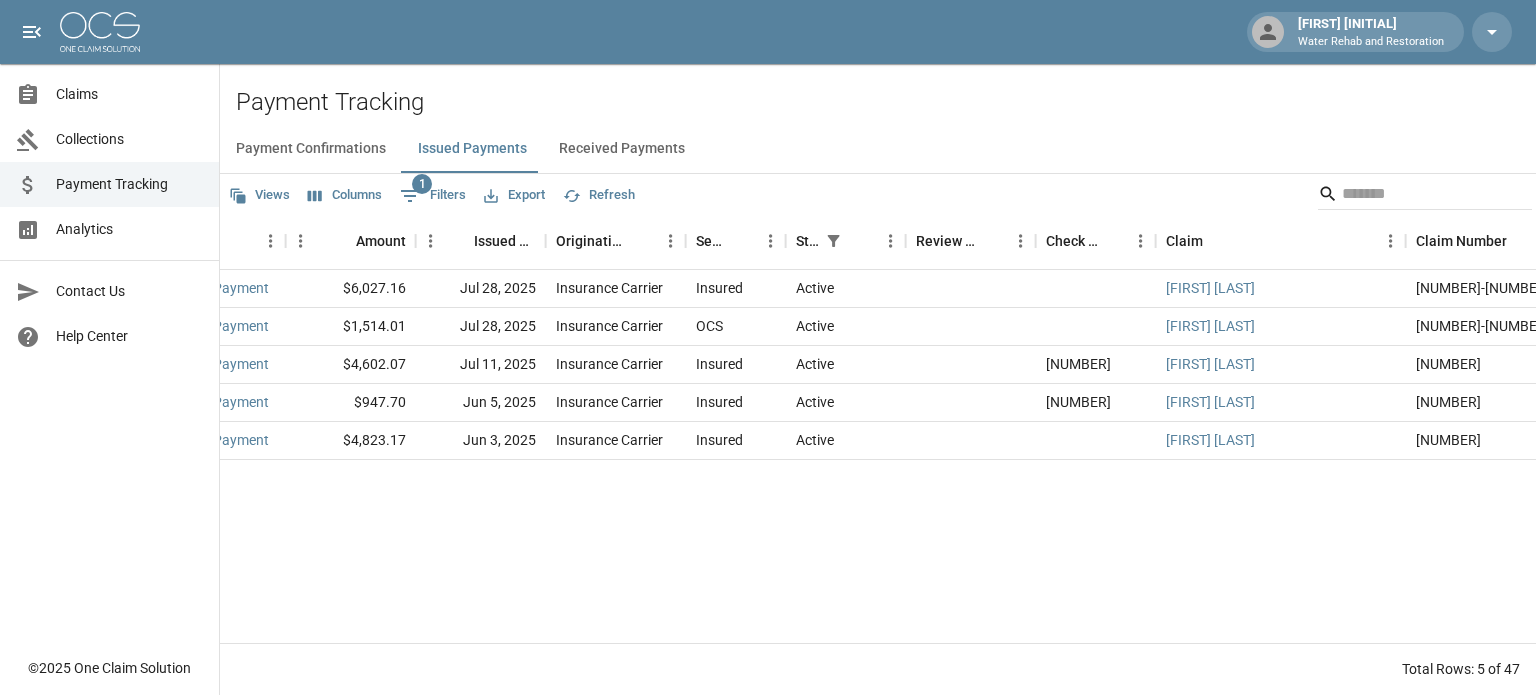click on "View: $[AMOUNT] [MONTH] [DAY], [YEAR] Insurance Carrier Insured Active [FIRST] [LAST] [NUMBER]-[NUMBER] Water Rehab and Restoration  [MONTH] [DAY], [YEAR] [HOUR]:[MINUTE] [AM/PM] View: $[AMOUNT] [MONTH] [DAY], [YEAR] Insurance Carrier OCS Active [FIRST] [LAST] [NUMBER]-[NUMBER] Water Rehab and Restoration  [MONTH] [DAY], [YEAR] [HOUR]:[MINUTE] [AM/PM] View: $[AMOUNT] [MONTH] [DAY], [YEAR] Insurance Carrier Insured Active [YEAR][MONTH][DAY][NUMBER] [FIRST] [LAST]  [YEAR][MONTH][DAY][NUMBER] Water Rehab and Restoration  [MONTH] [DAY], [YEAR] [HOUR]:[MINUTE] [AM/PM] View: $[AMOUNT] [MONTH] [DAY], [YEAR] Insurance Carrier Insured Active [NUMBER] [FIRST] [LAST] [NUMBER]-[NUMBER] Water Rehab and Restoration  [MONTH] [DAY], [YEAR] [HOUR]:[MINUTE] [AM/PM] View: $[AMOUNT] [MONTH] [DAY], [YEAR] Insurance Carrier Insured Active [FIRST] [LAST]  [YEAR][MONTH][DAY][NUMBER] Water Rehab and Restoration  [MONTH] [DAY], [YEAR] [HOUR]:[MINUTE] [AM/PM]" at bounding box center (1061, 456) 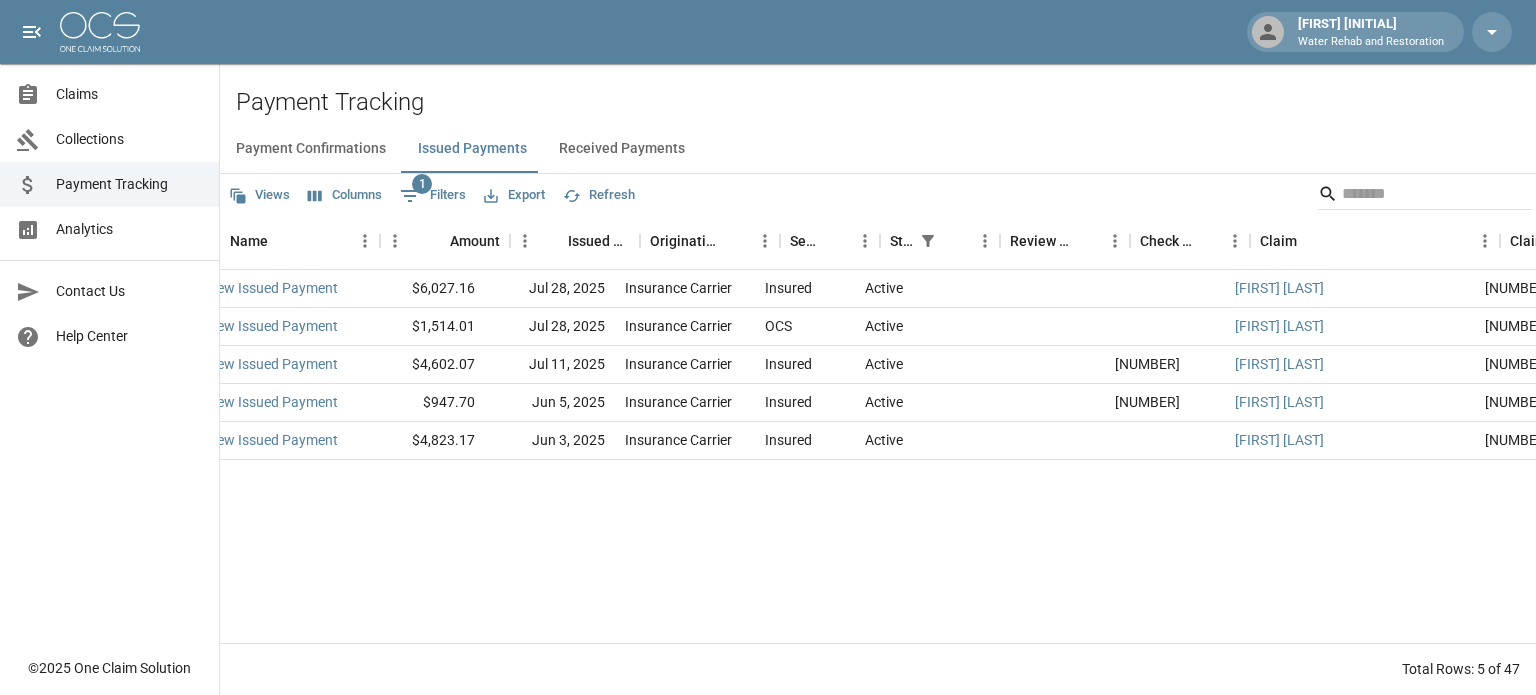 scroll, scrollTop: 0, scrollLeft: 0, axis: both 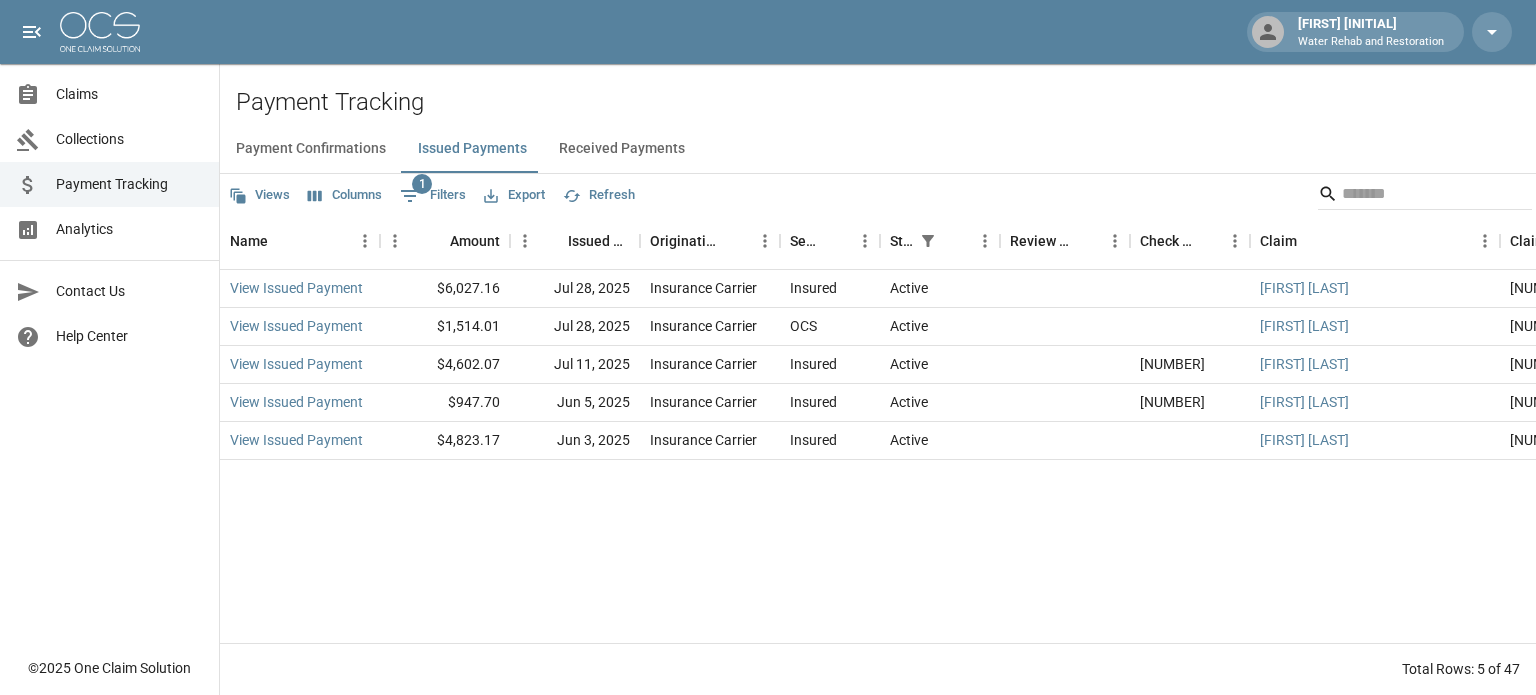 click on "View: $[AMOUNT] [MONTH] [DAY], [YEAR] Insurance Carrier Insured Active [FIRST] [LAST] [NUMBER]-[NUMBER] Water Rehab and Restoration  [MONTH] [DAY], [YEAR] [HOUR]:[MINUTE] [AM/PM] View: $[AMOUNT] [MONTH] [DAY], [YEAR] Insurance Carrier OCS Active [FIRST] [LAST] [NUMBER]-[NUMBER] Water Rehab and Restoration  [MONTH] [DAY], [YEAR] [HOUR]:[MINUTE] [AM/PM] View: $[AMOUNT] [MONTH] [DAY], [YEAR] Insurance Carrier Insured Active [YEAR][MONTH][DAY][NUMBER] [FIRST] [LAST]  [YEAR][MONTH][DAY][NUMBER] Water Rehab and Restoration  [MONTH] [DAY], [YEAR] [HOUR]:[MINUTE] [AM/PM] View: $[AMOUNT] [MONTH] [DAY], [YEAR] Insurance Carrier Insured Active [NUMBER] [FIRST] [LAST] [NUMBER]-[NUMBER] Water Rehab and Restoration  [MONTH] [DAY], [YEAR] [HOUR]:[MINUTE] [AM/PM] View: $[AMOUNT] [MONTH] [DAY], [YEAR] Insurance Carrier Insured Active [FIRST] [LAST]  [YEAR][MONTH][DAY][NUMBER] Water Rehab and Restoration  [MONTH] [DAY], [YEAR] [HOUR]:[MINUTE] [AM/PM]" at bounding box center (1155, 456) 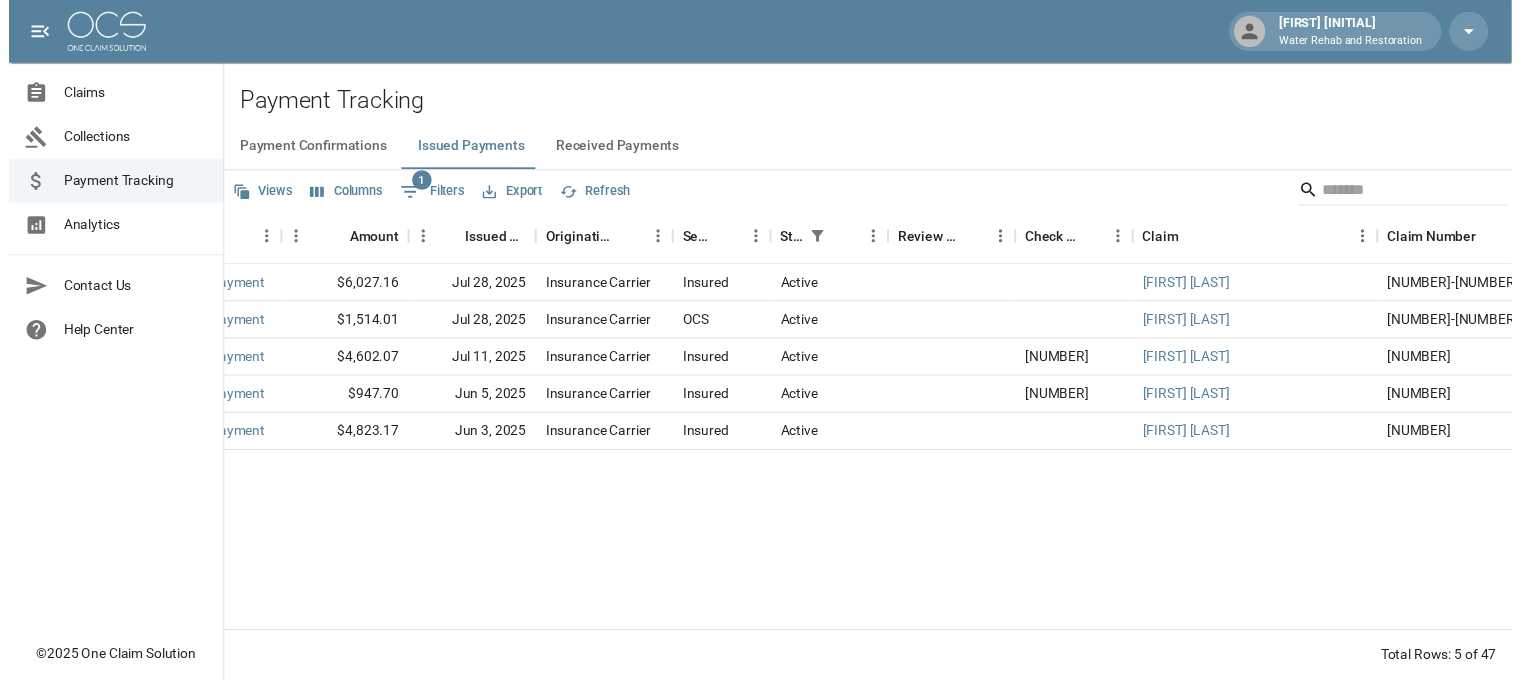 scroll, scrollTop: 0, scrollLeft: 0, axis: both 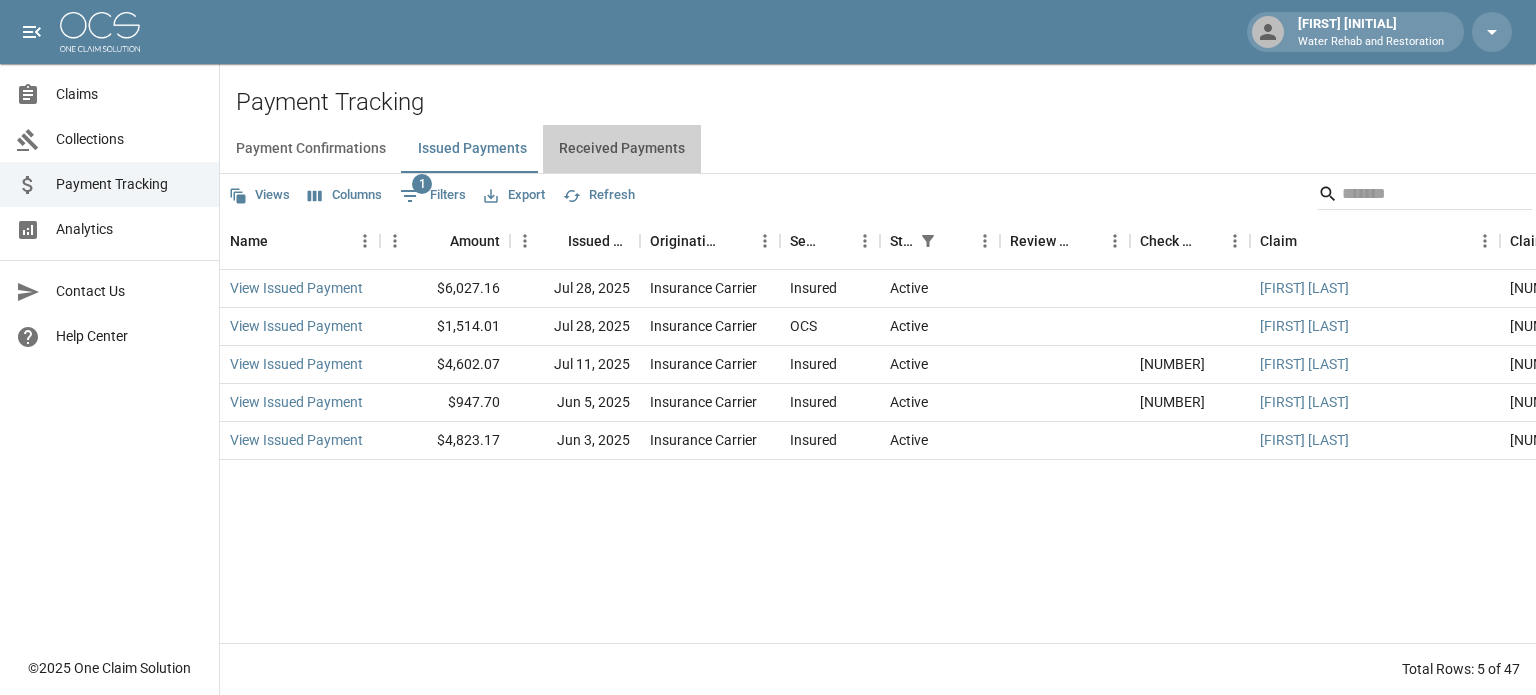 click on "Received Payments" at bounding box center [622, 149] 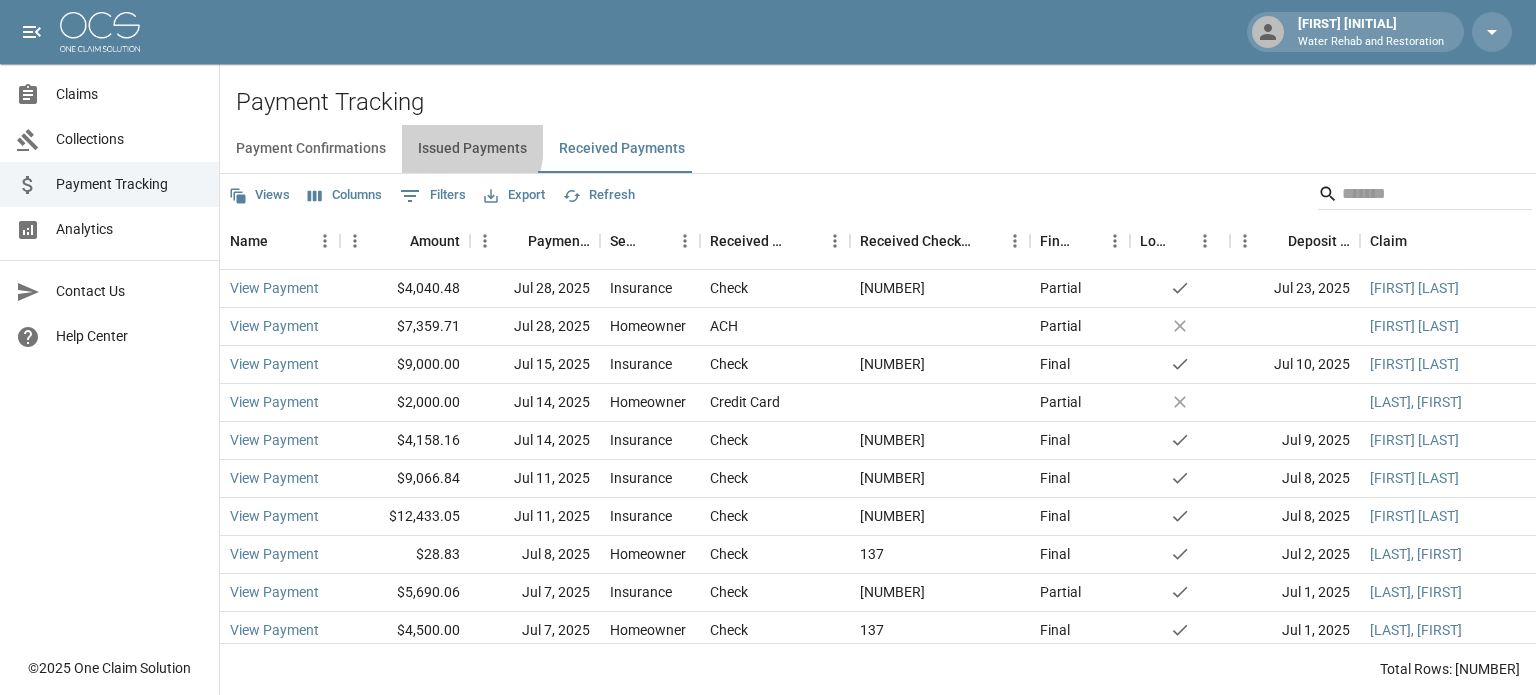 click on "Issued Payments" at bounding box center (472, 149) 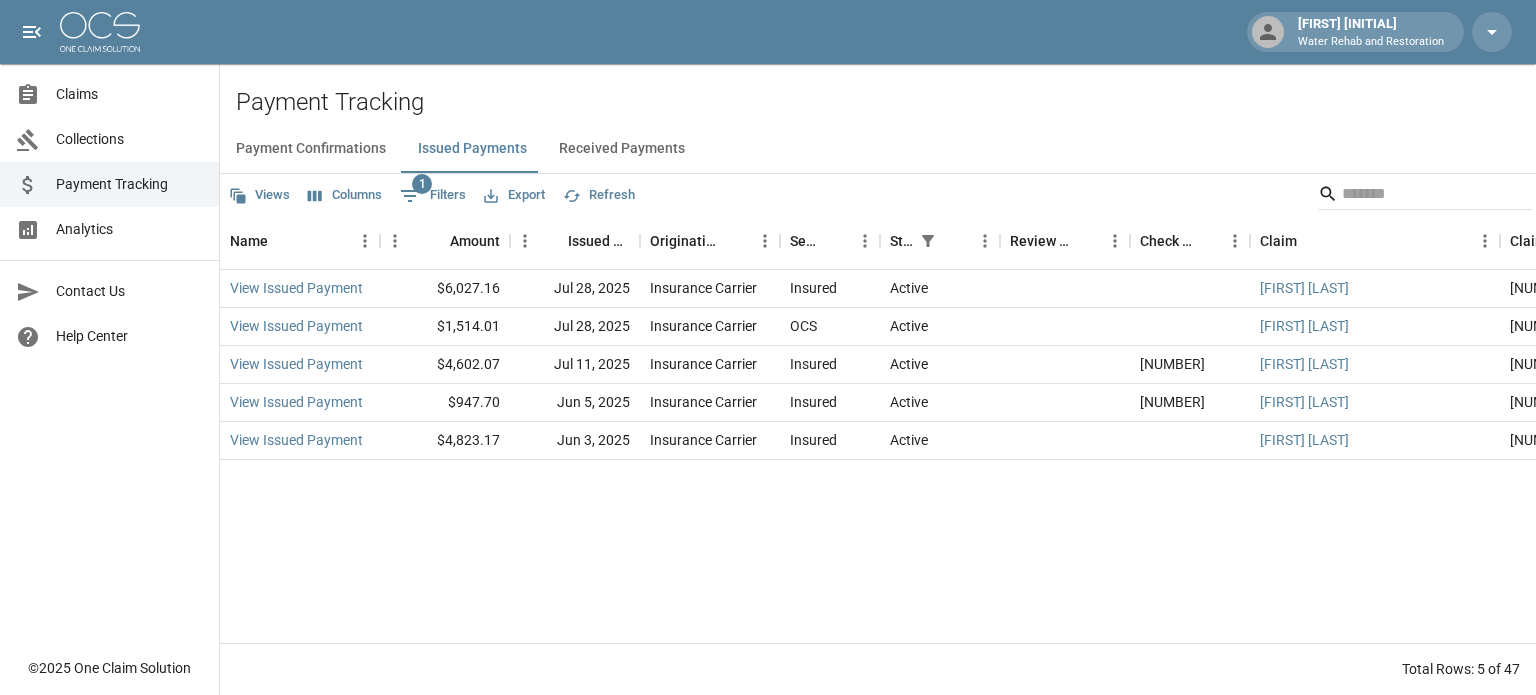 click on "Claims" at bounding box center (129, 94) 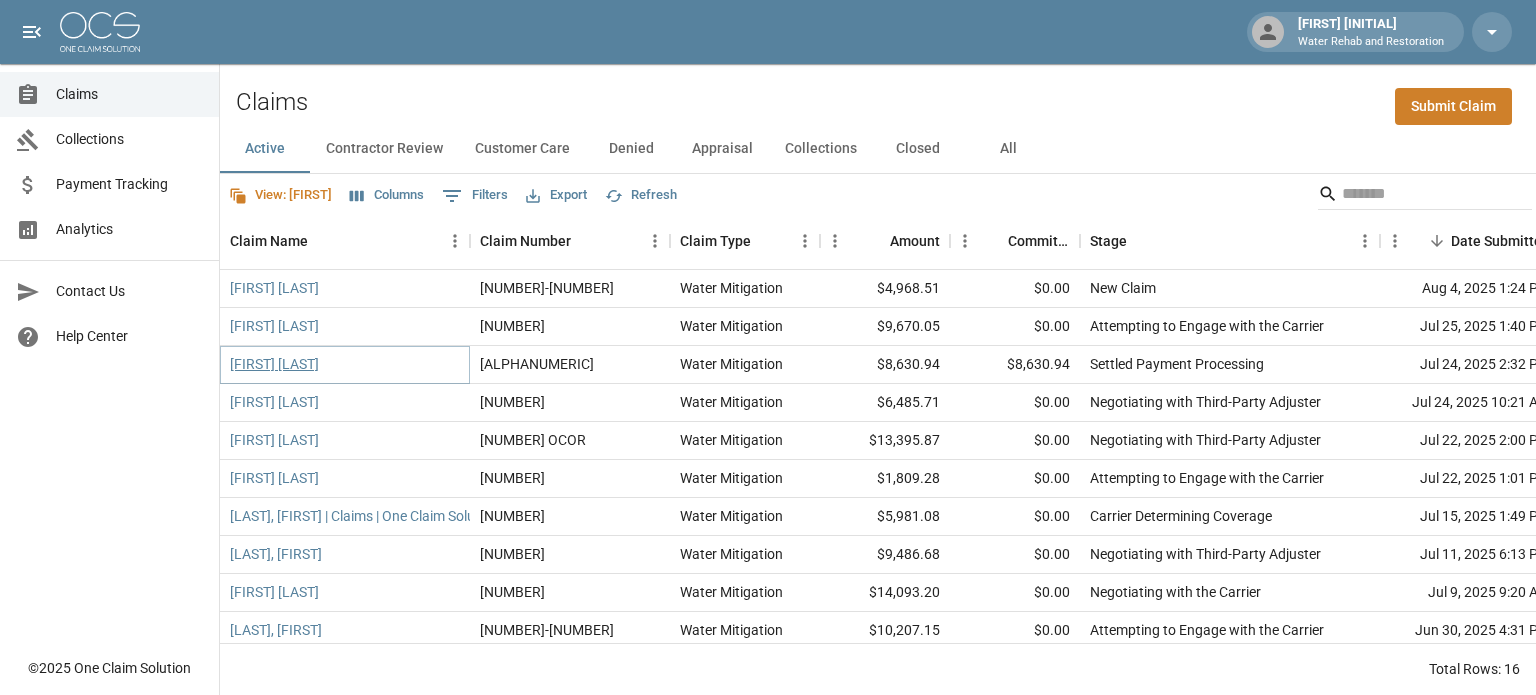 click on "[FIRST] [LAST]" at bounding box center [274, 364] 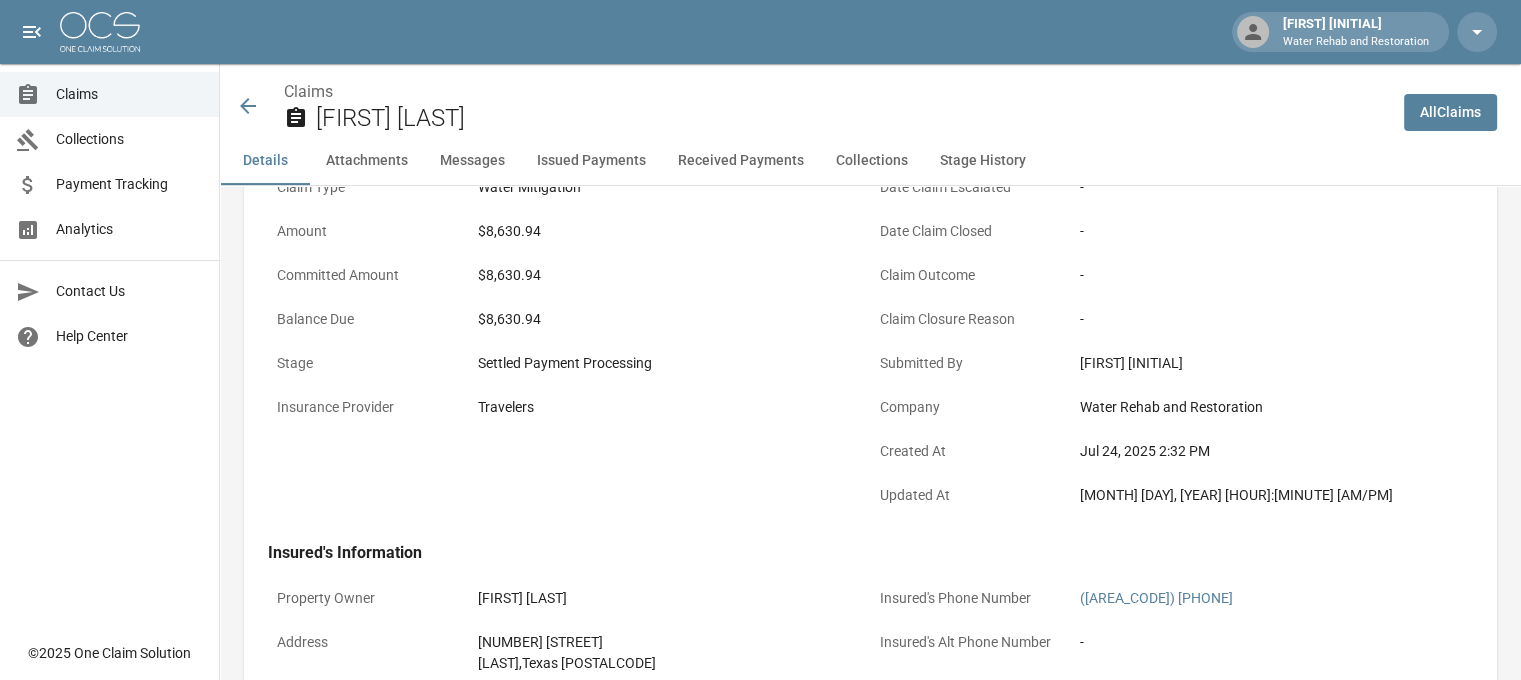 scroll, scrollTop: 240, scrollLeft: 0, axis: vertical 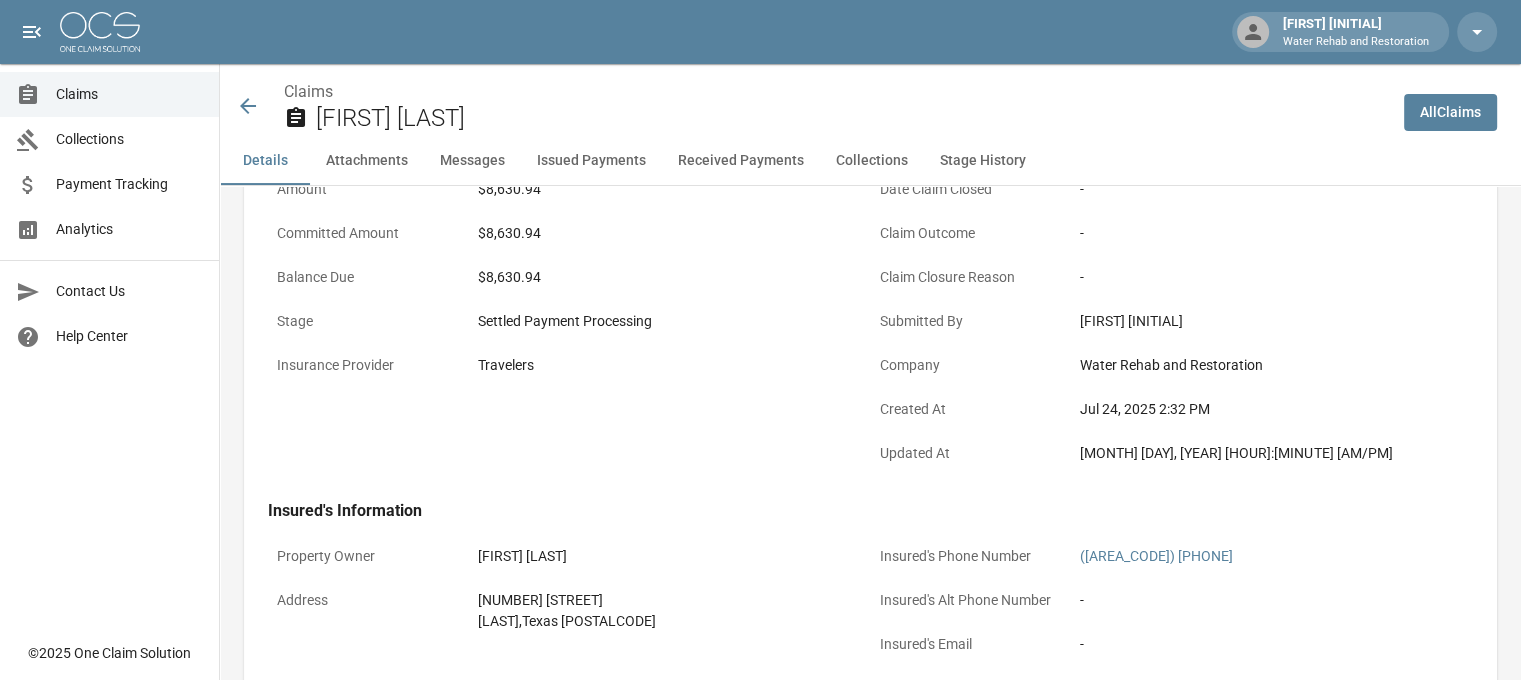 click on "Claim Information Name [FIRST] [LAST] Claim Number JDV3777 Claim Type Water Mitigation Amount [CURRENCY][NUMBER] Committed Amount [CURRENCY][NUMBER] Balance Due [CURRENCY][NUMBER] Stage Settled Payment Processing Insurance Provider Travelers Date of Loss [DATE] Date Submitted [DATE] [TIME] Date Claim Escalated - Date Claim Closed - Claim Outcome - Claim Closure Reason - Submitted By [FIRST] [LAST] Company Water Rehab and Restoration Created At [DATE] [TIME] Updated At [DATE] [TIME] Insured's Information Property Owner [FIRST] [LAST] Address [NUMBER] [STREET] [CITY] , Texas [POSTALCODE] Insured's Phone Number [PHONE] Insured's Alt Phone Number - Insured's Email - Documentation Invoice(s) pdf [FIRST] [LAST]-MIT_FINAL_DRAFT_DEPREC_CON.pdf Work Authorizations pdf [FIRST] [LAST] Work Auth.pdf Photo Link - Paperwork pdf [FIRST] [LAST] MIT Report.pdf Testing - Photos (PDF) - Submission Notes Submission Notes -" at bounding box center [870, 495] 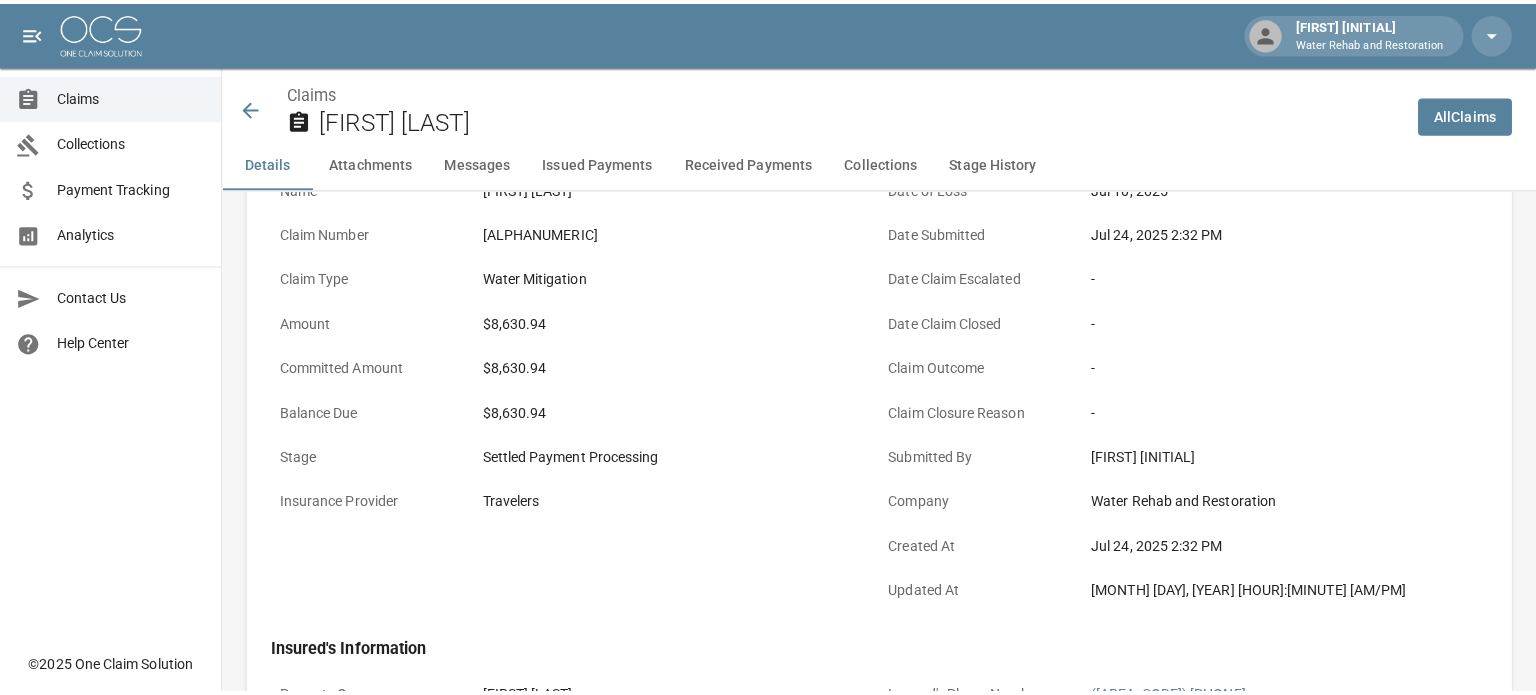 scroll, scrollTop: 0, scrollLeft: 0, axis: both 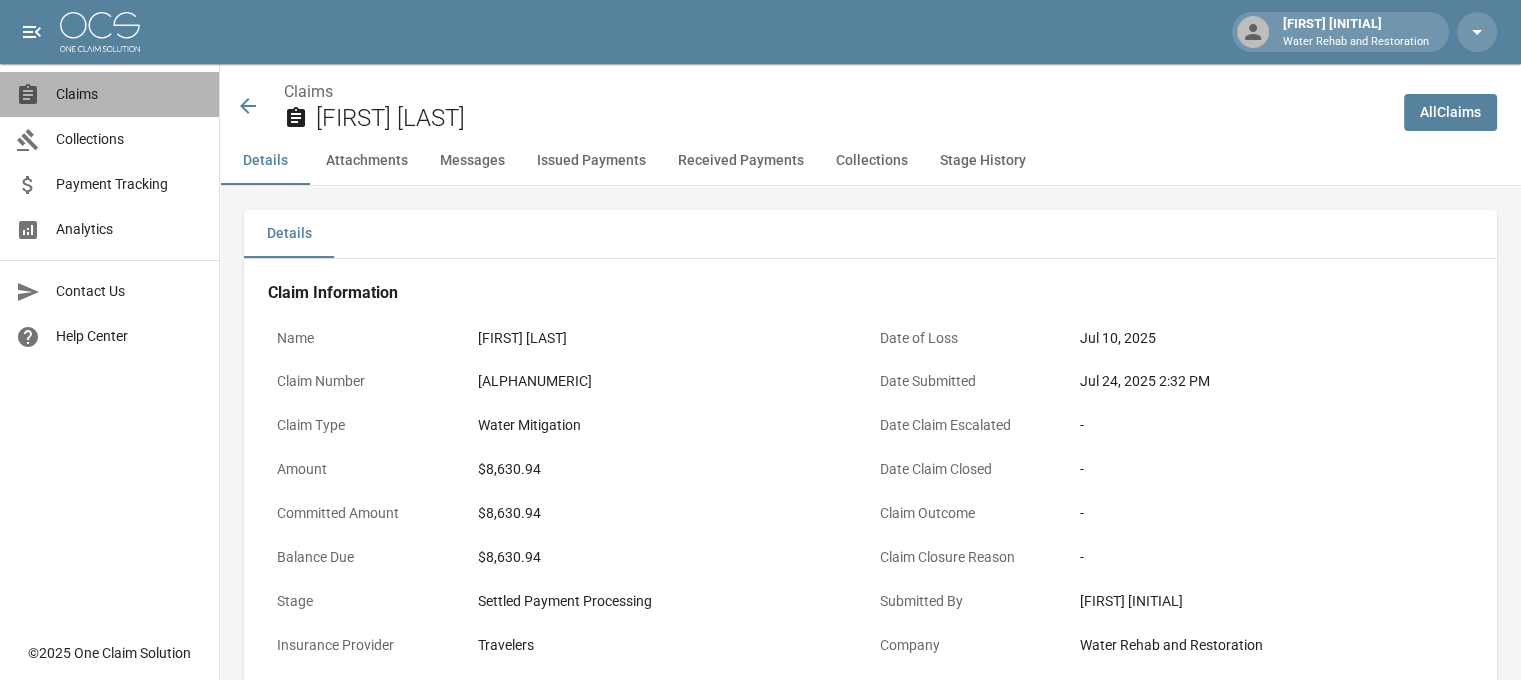 click on "Claims" at bounding box center [129, 94] 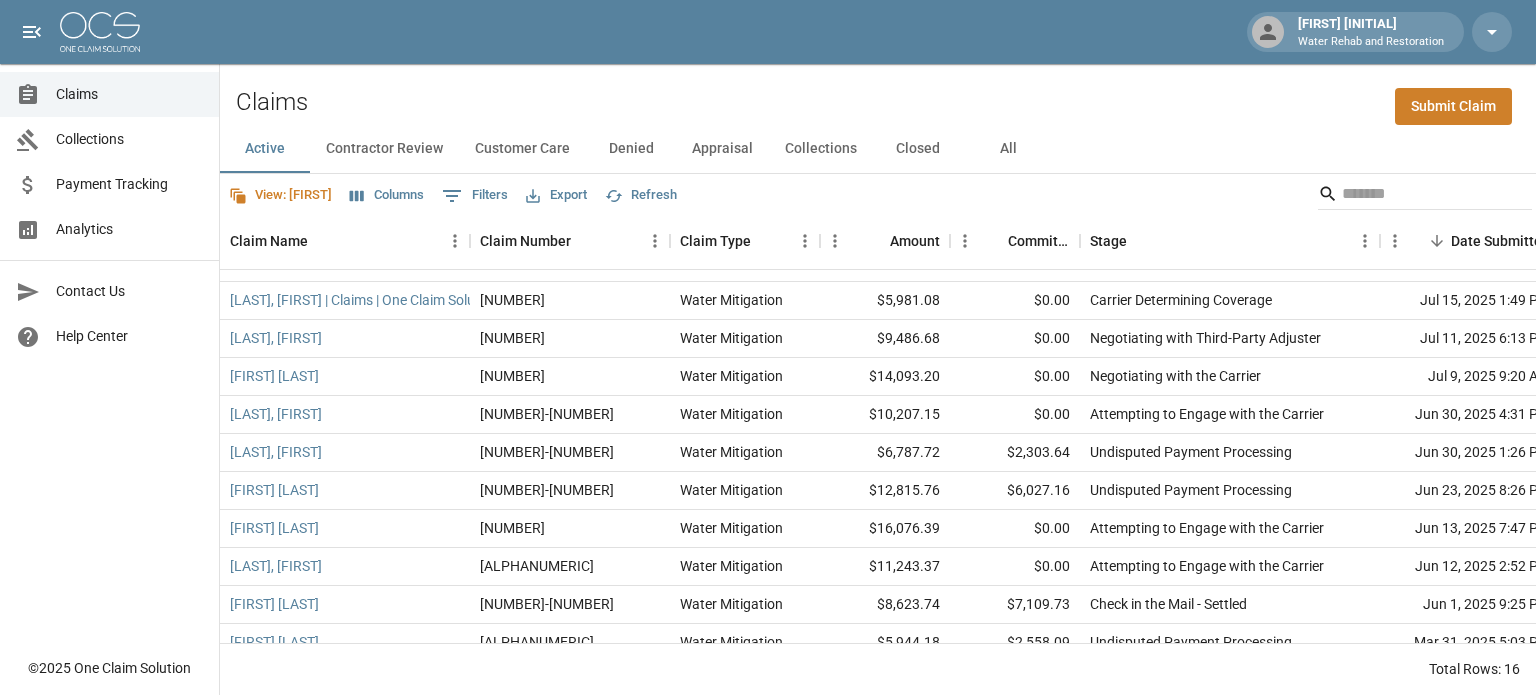 scroll, scrollTop: 232, scrollLeft: 0, axis: vertical 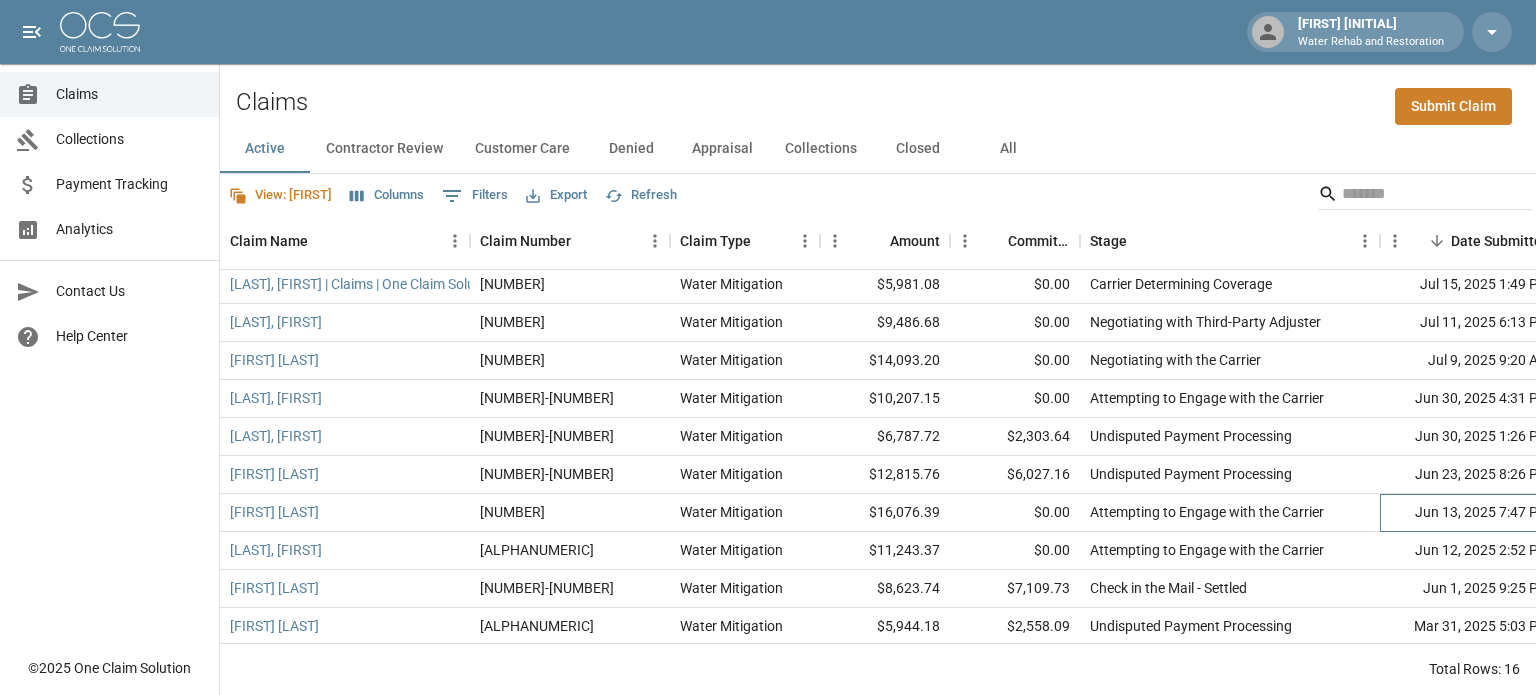 click on "Jun 13, 2025 7:47 PM" at bounding box center (1470, 513) 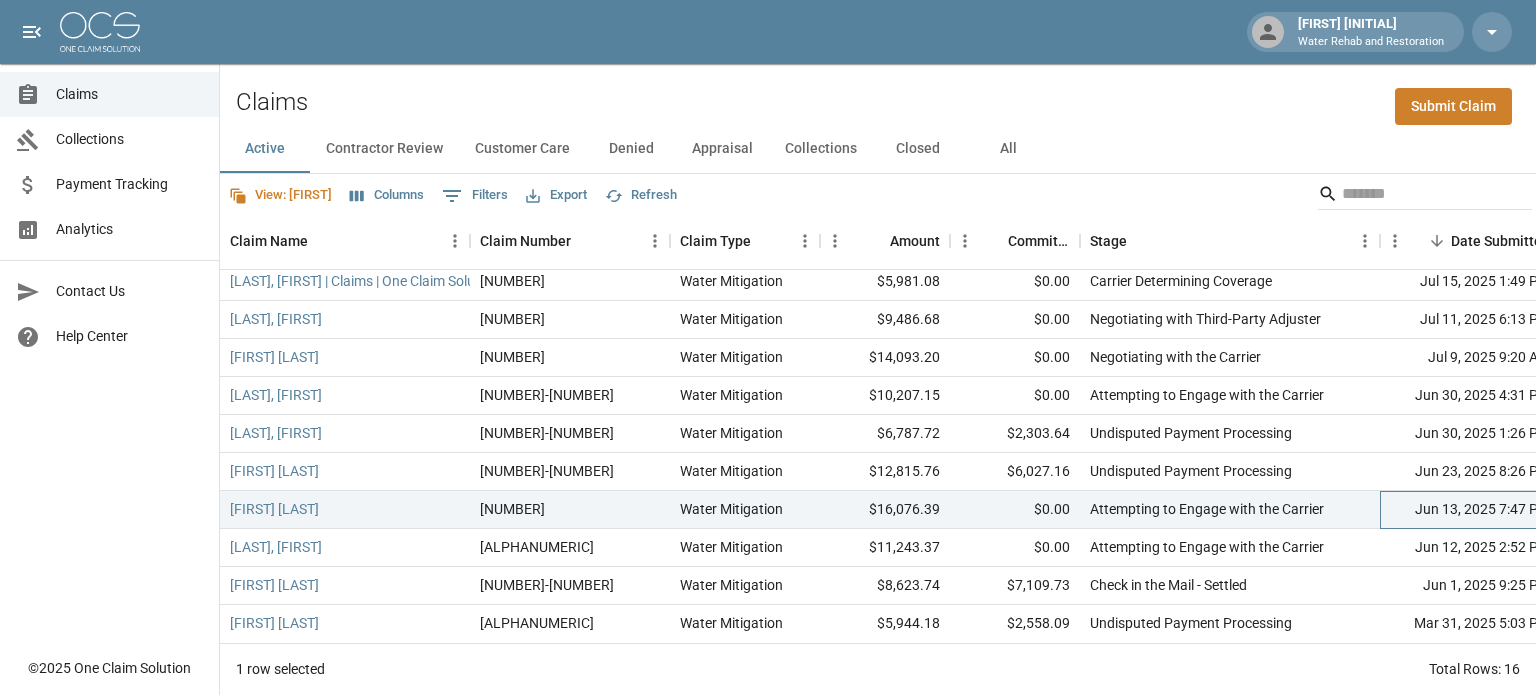 scroll, scrollTop: 249, scrollLeft: 0, axis: vertical 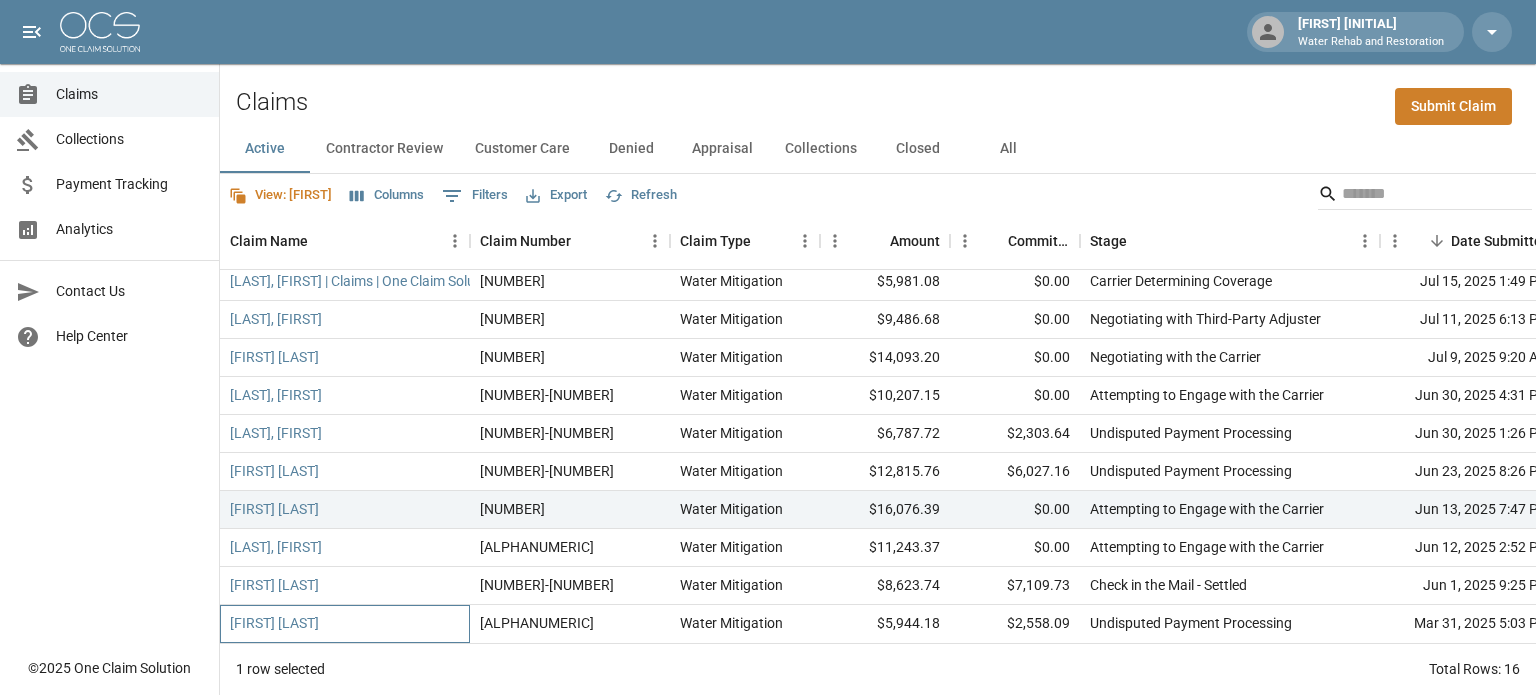 click on "[FIRST] [LAST]" at bounding box center [345, 624] 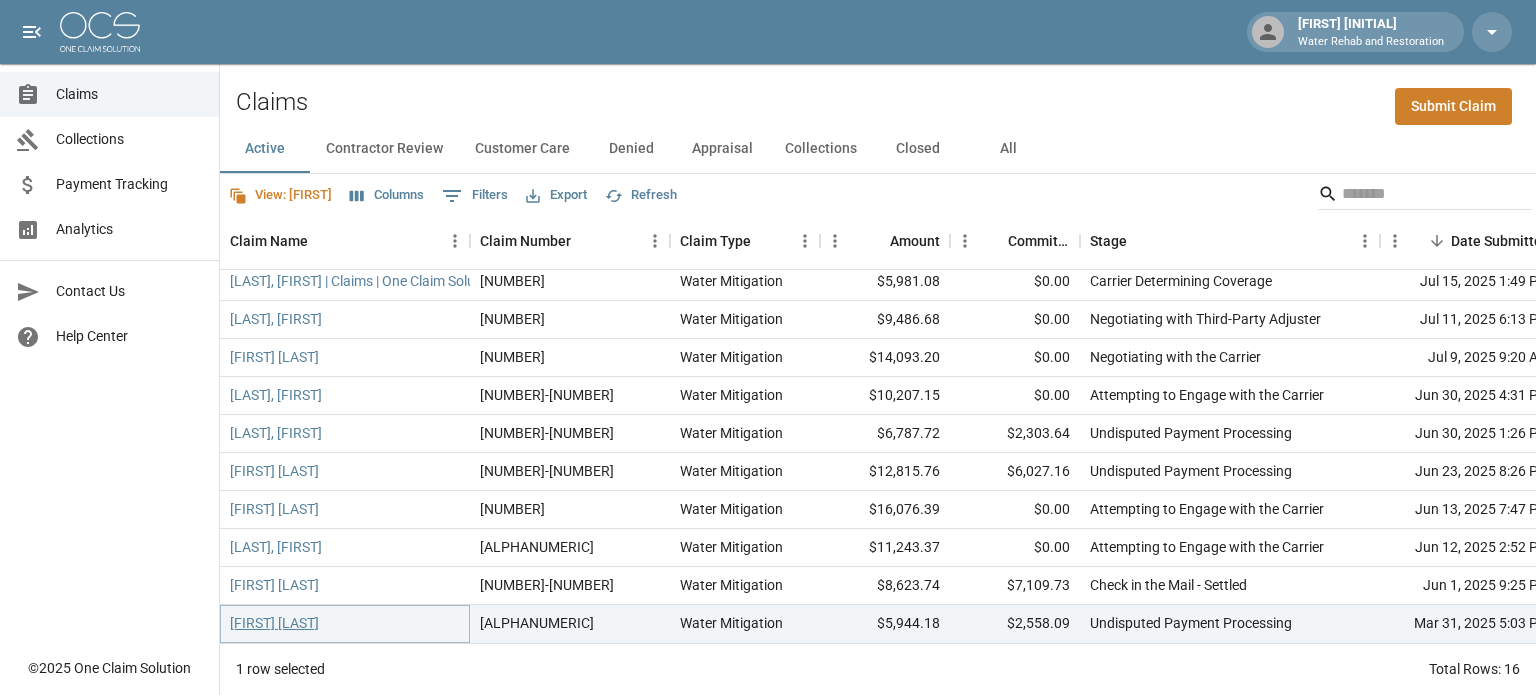 click on "[FIRST] [LAST]" at bounding box center (274, 623) 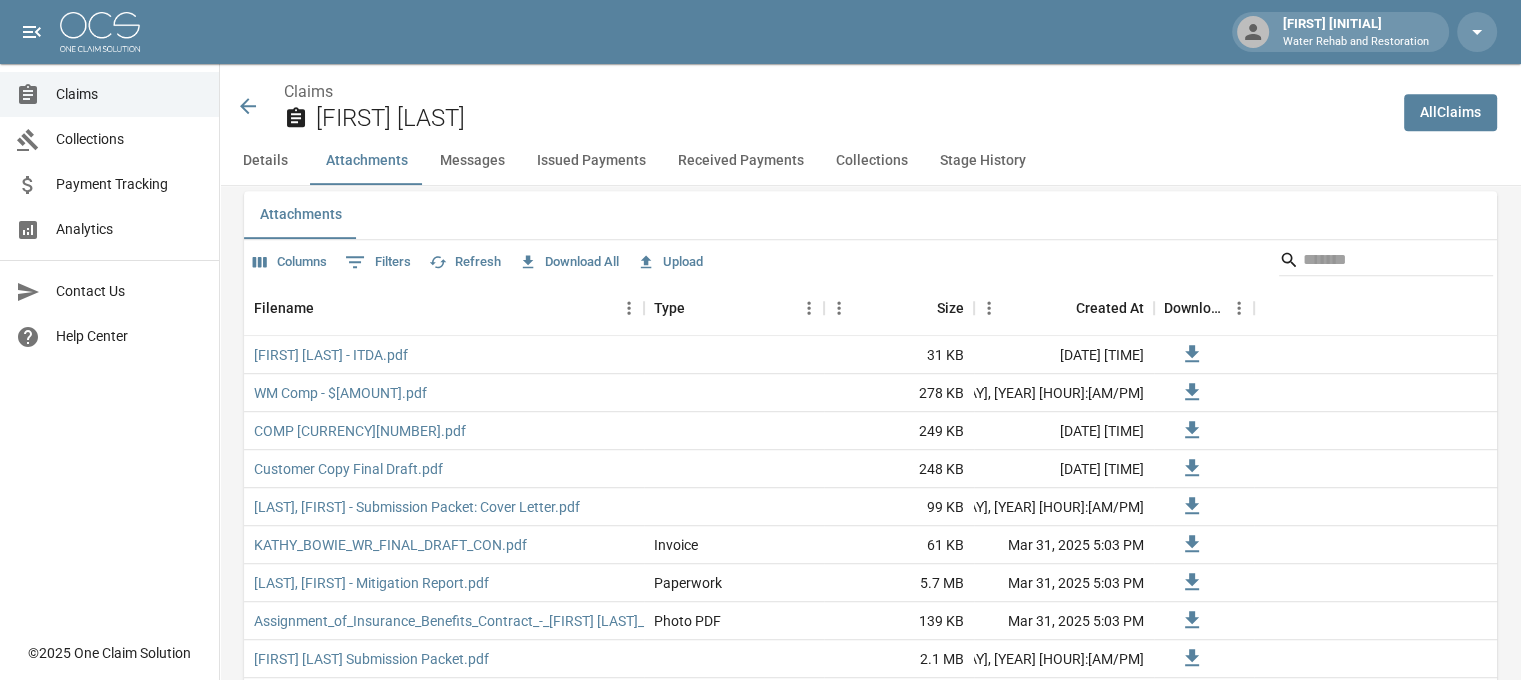 scroll, scrollTop: 1186, scrollLeft: 0, axis: vertical 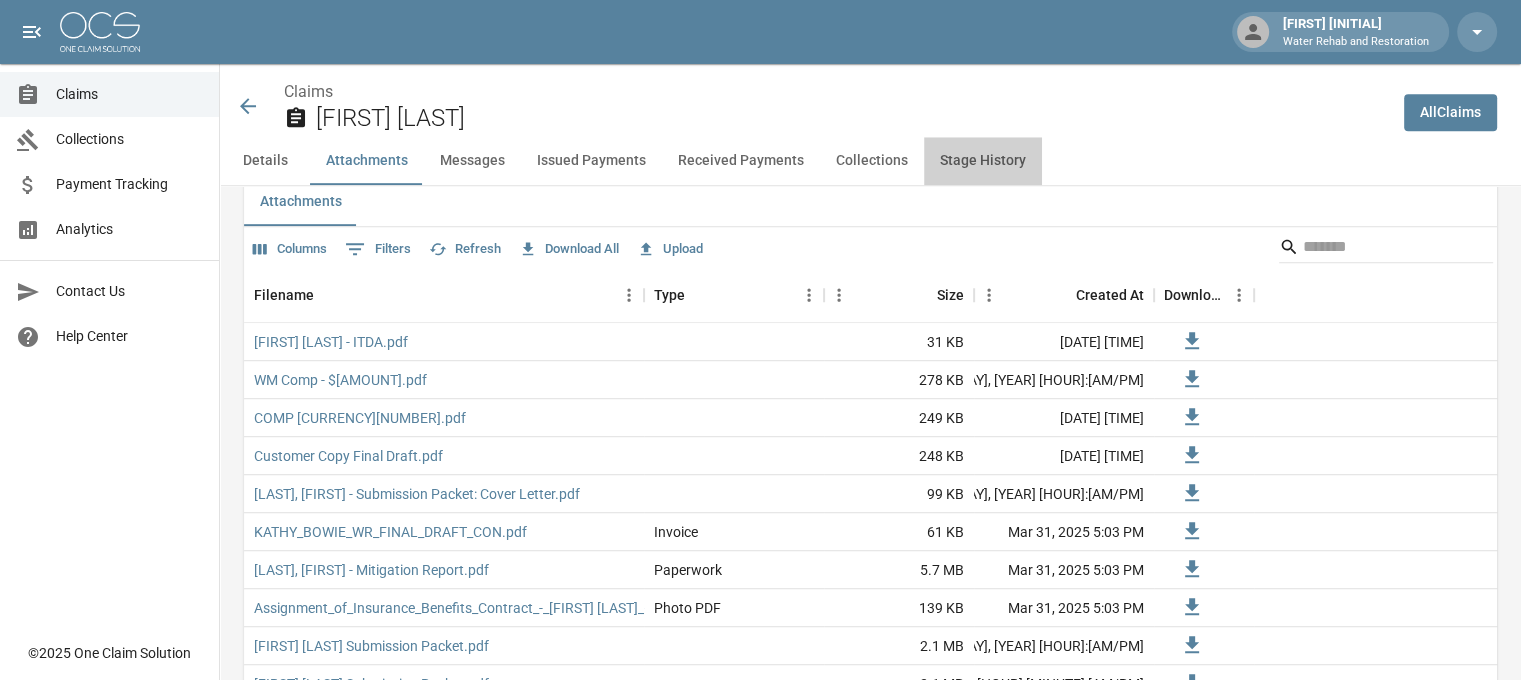 click on "Stage History" at bounding box center (983, 161) 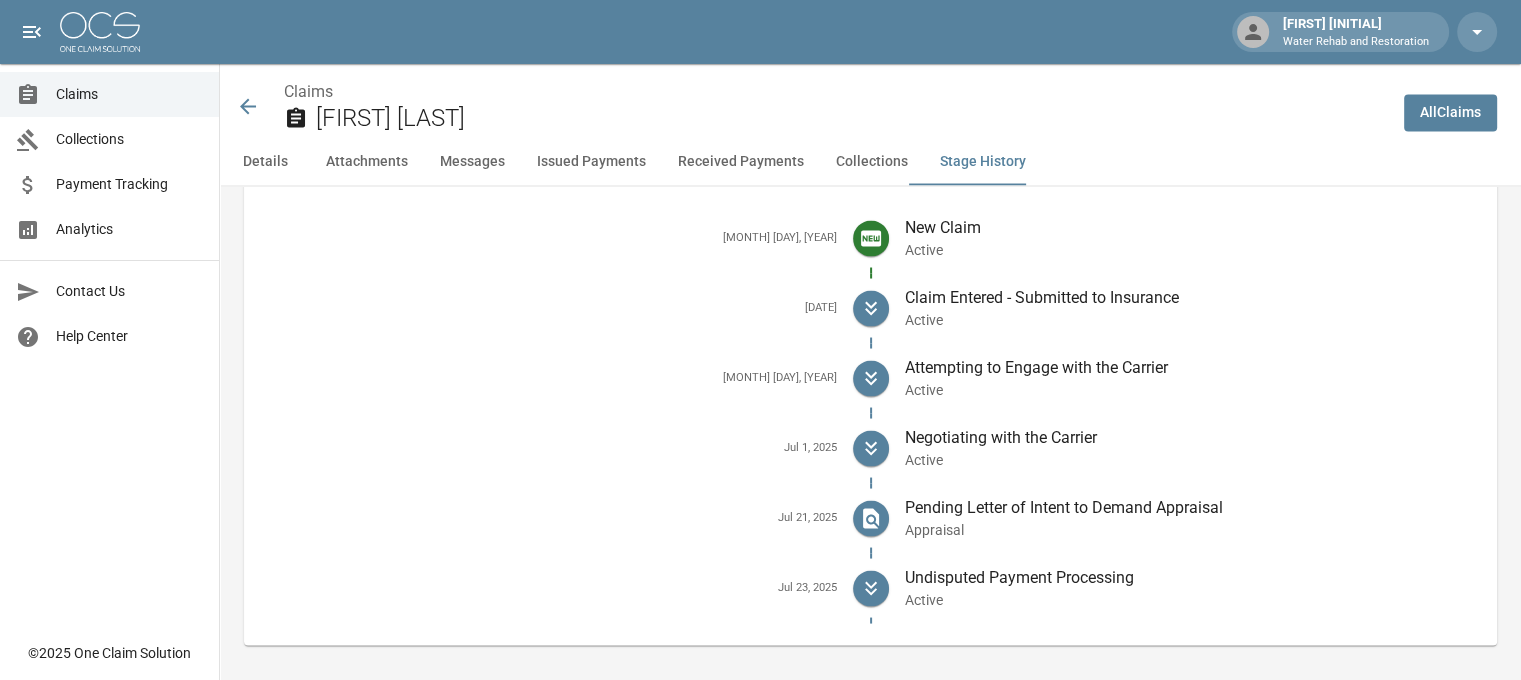 scroll, scrollTop: 3678, scrollLeft: 0, axis: vertical 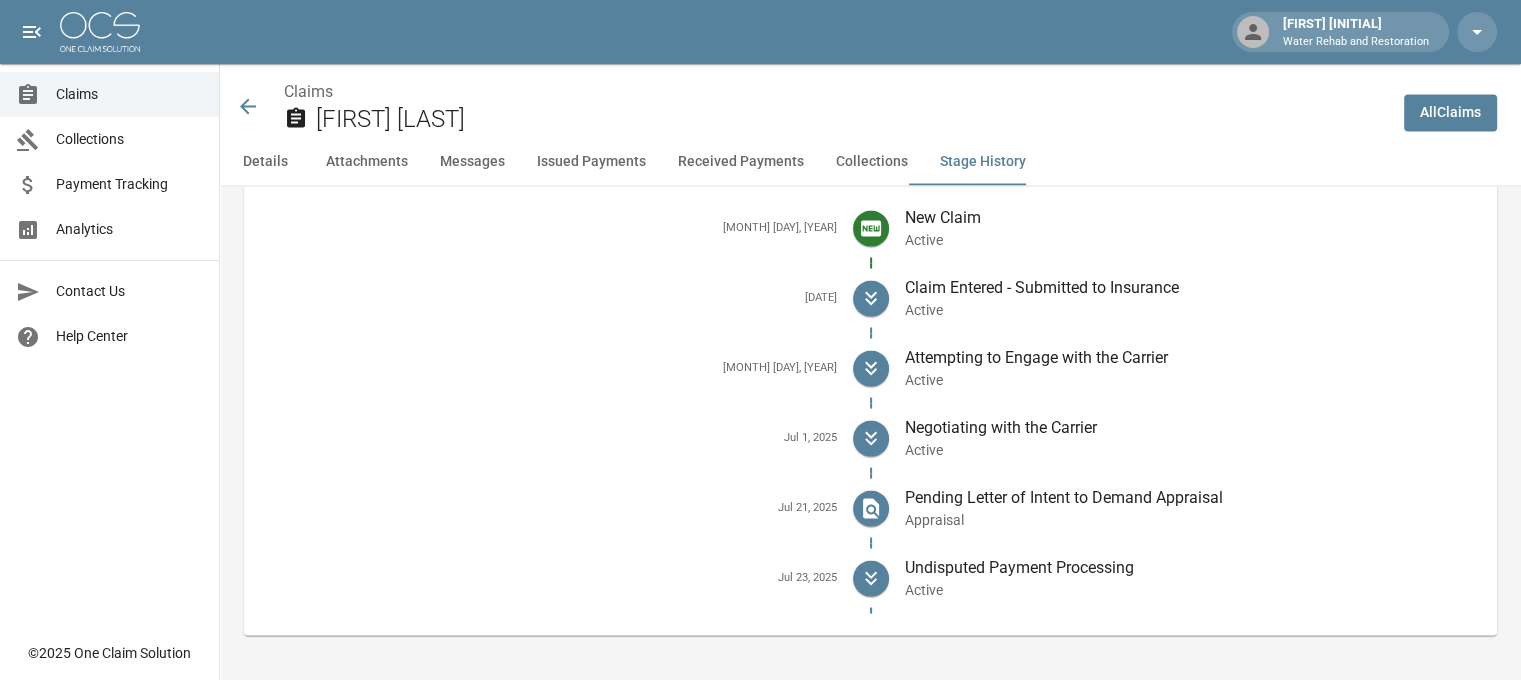 click 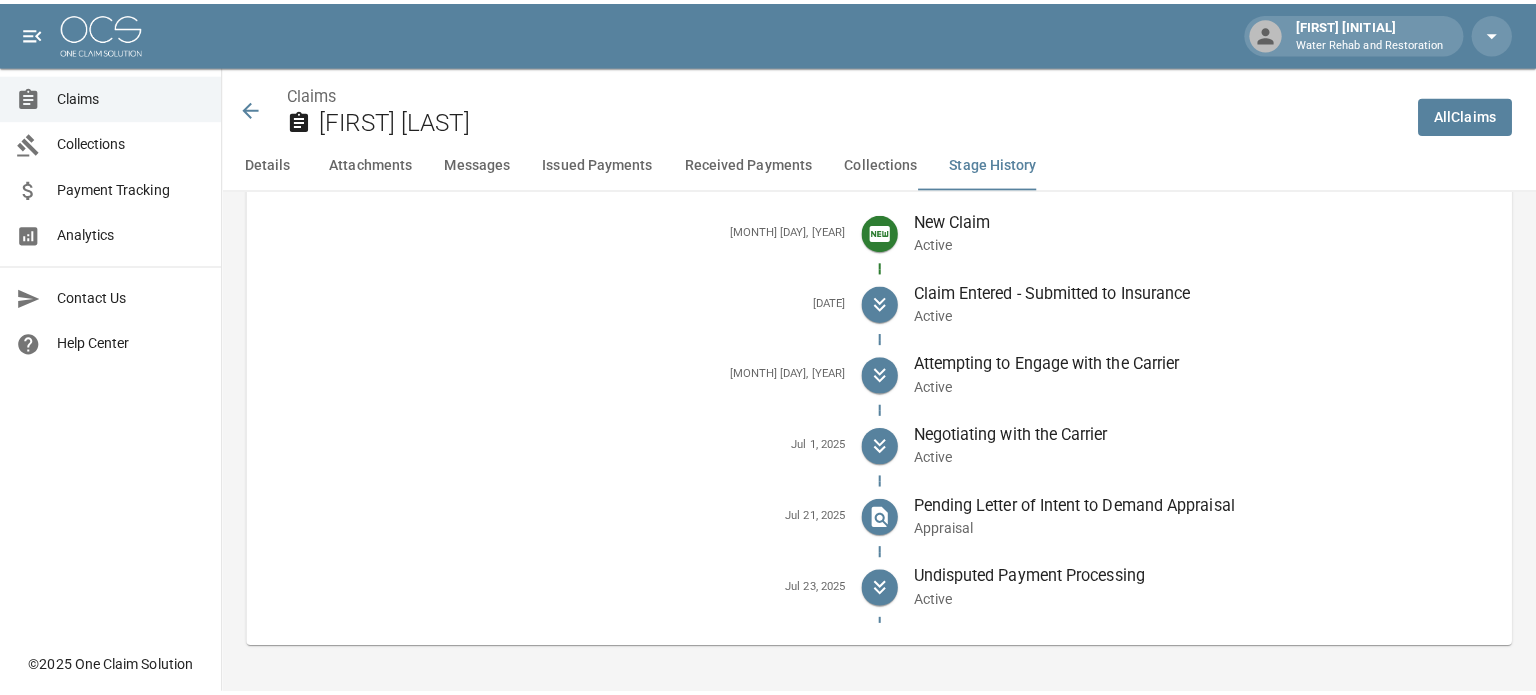 scroll, scrollTop: 0, scrollLeft: 0, axis: both 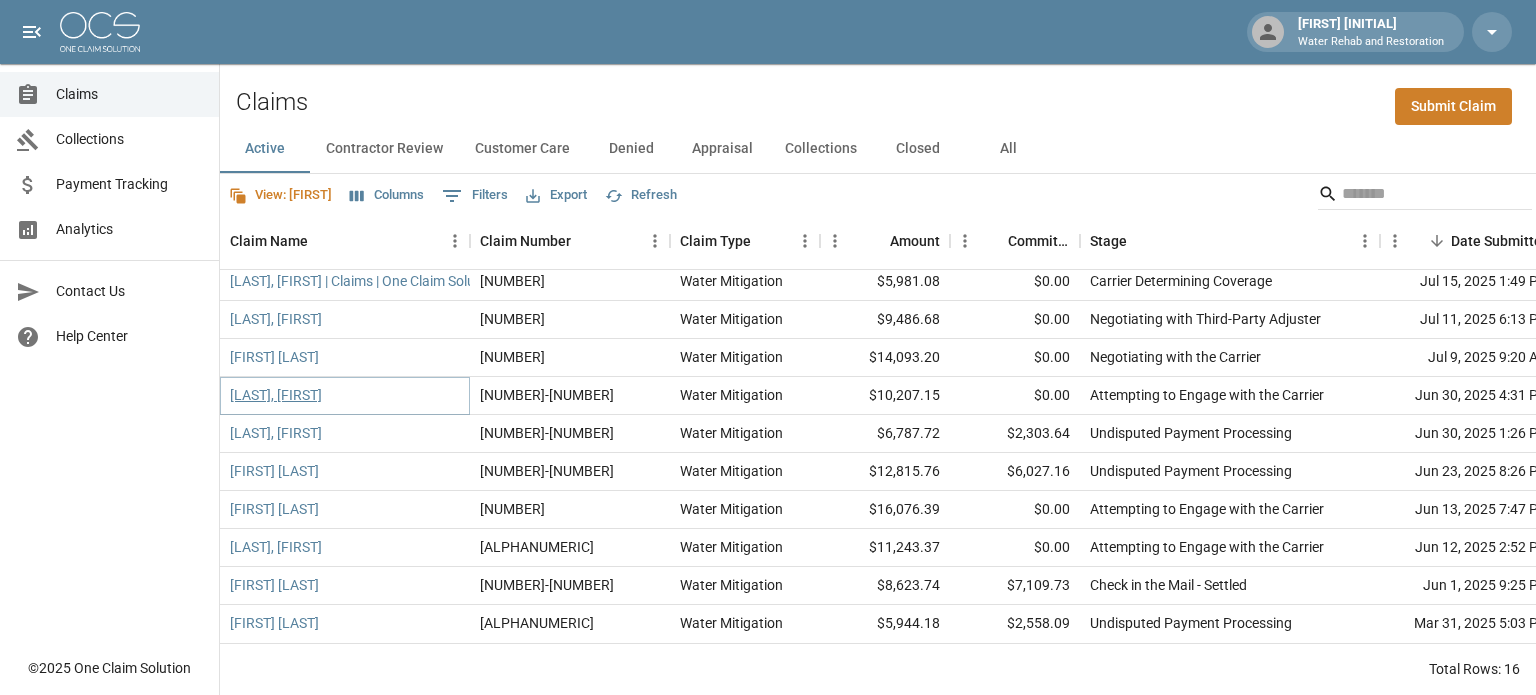 click on "[LAST], [FIRST]" at bounding box center (276, 395) 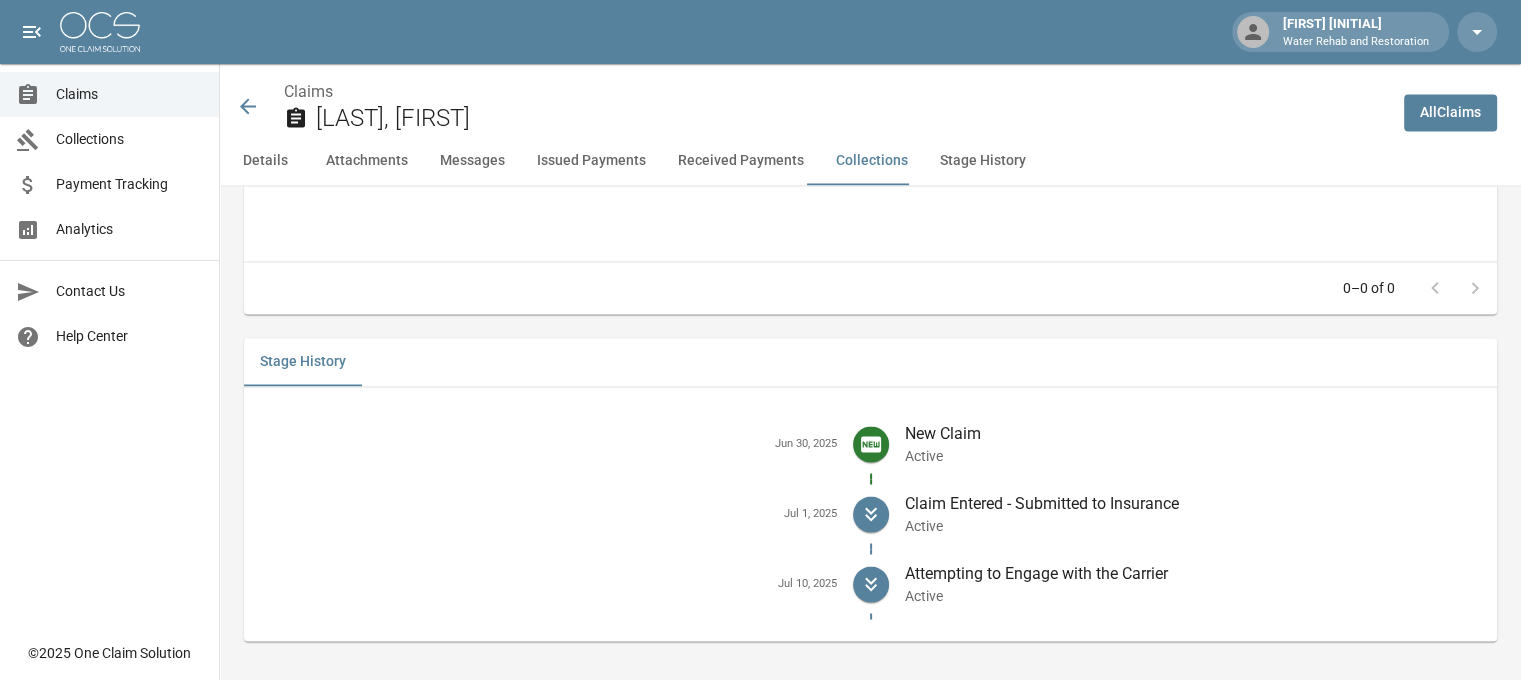 scroll, scrollTop: 3412, scrollLeft: 0, axis: vertical 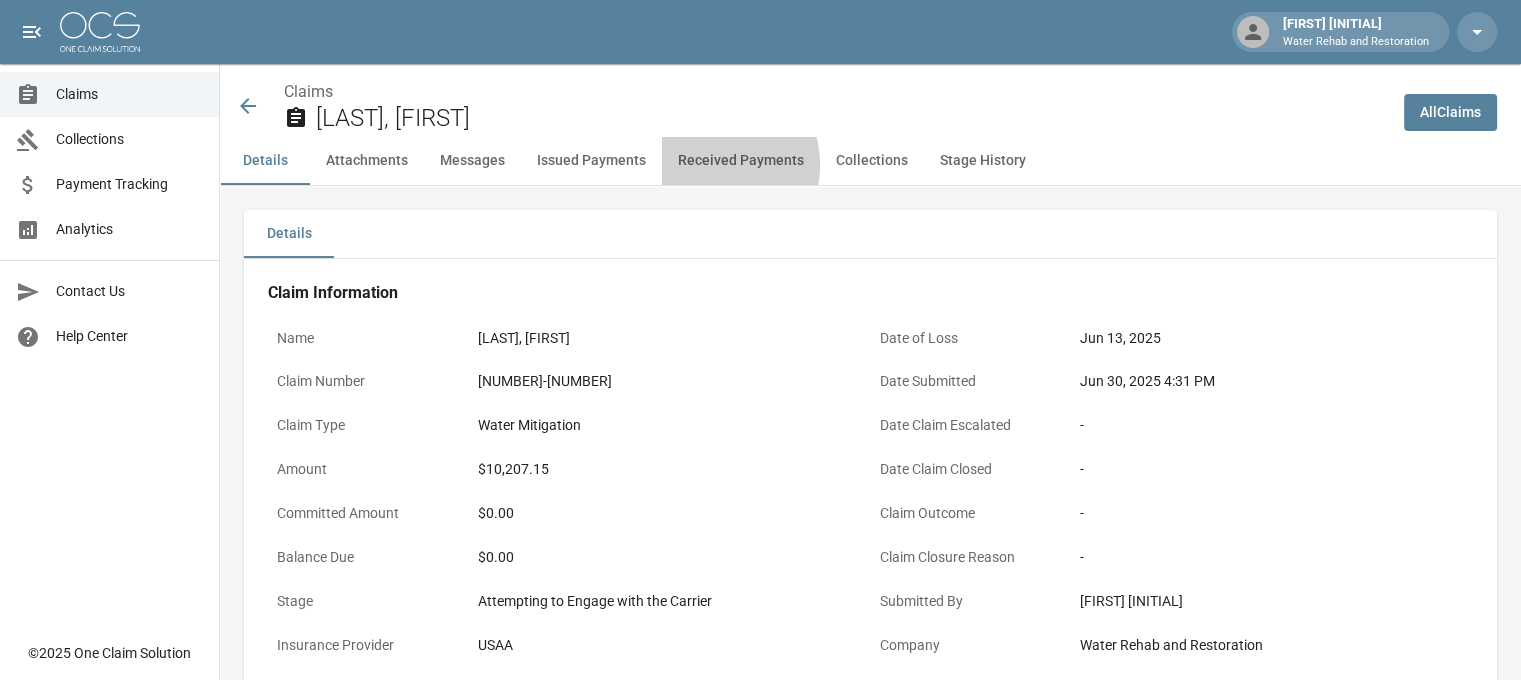 click on "Received Payments" at bounding box center [741, 161] 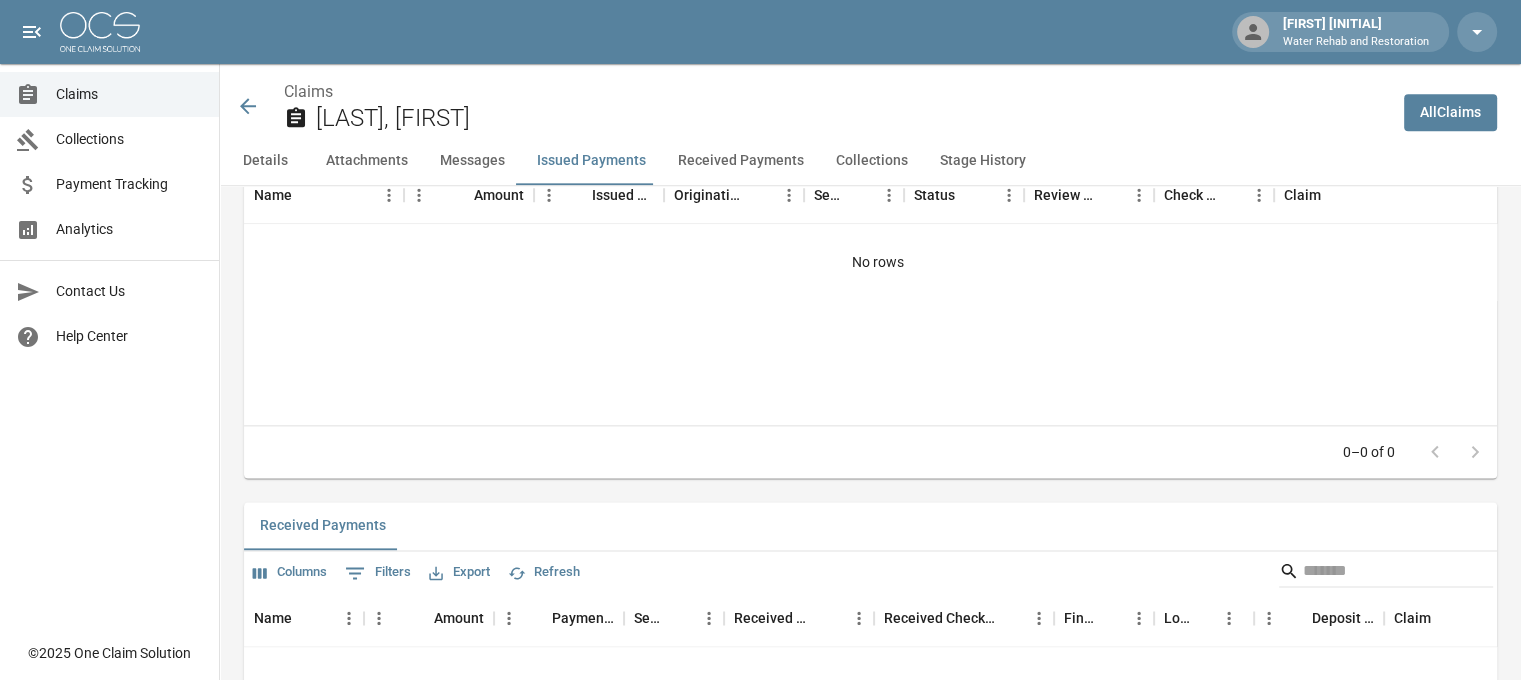 scroll, scrollTop: 2646, scrollLeft: 0, axis: vertical 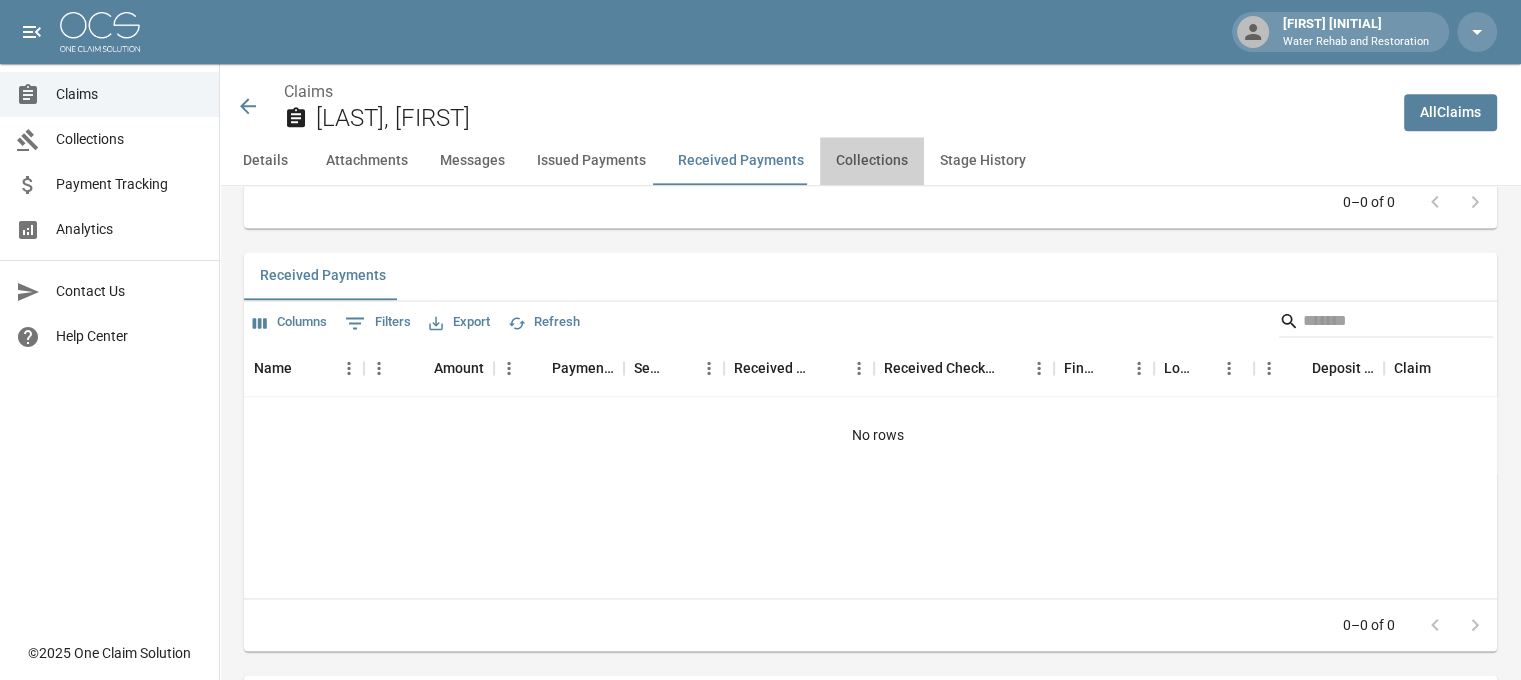 click on "Collections" at bounding box center (872, 161) 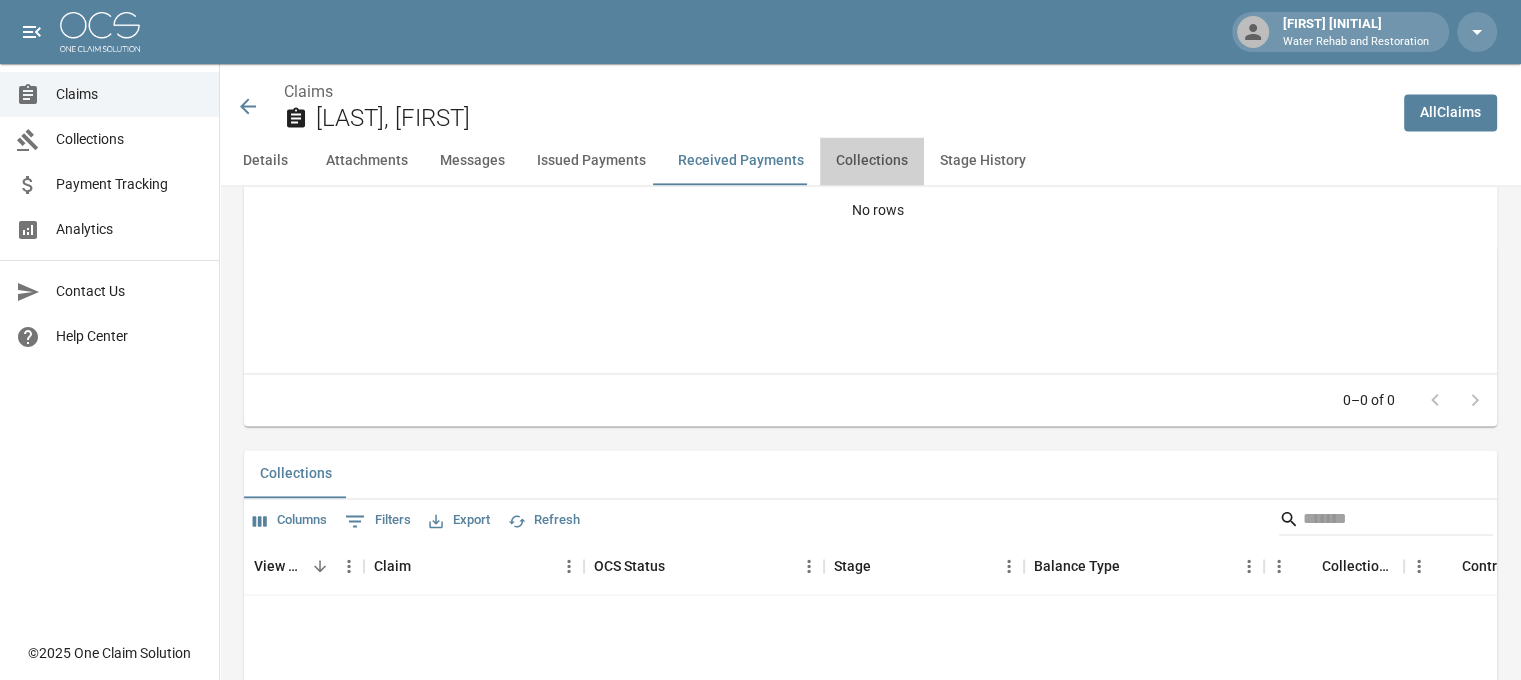 click on "Collections" at bounding box center [872, 161] 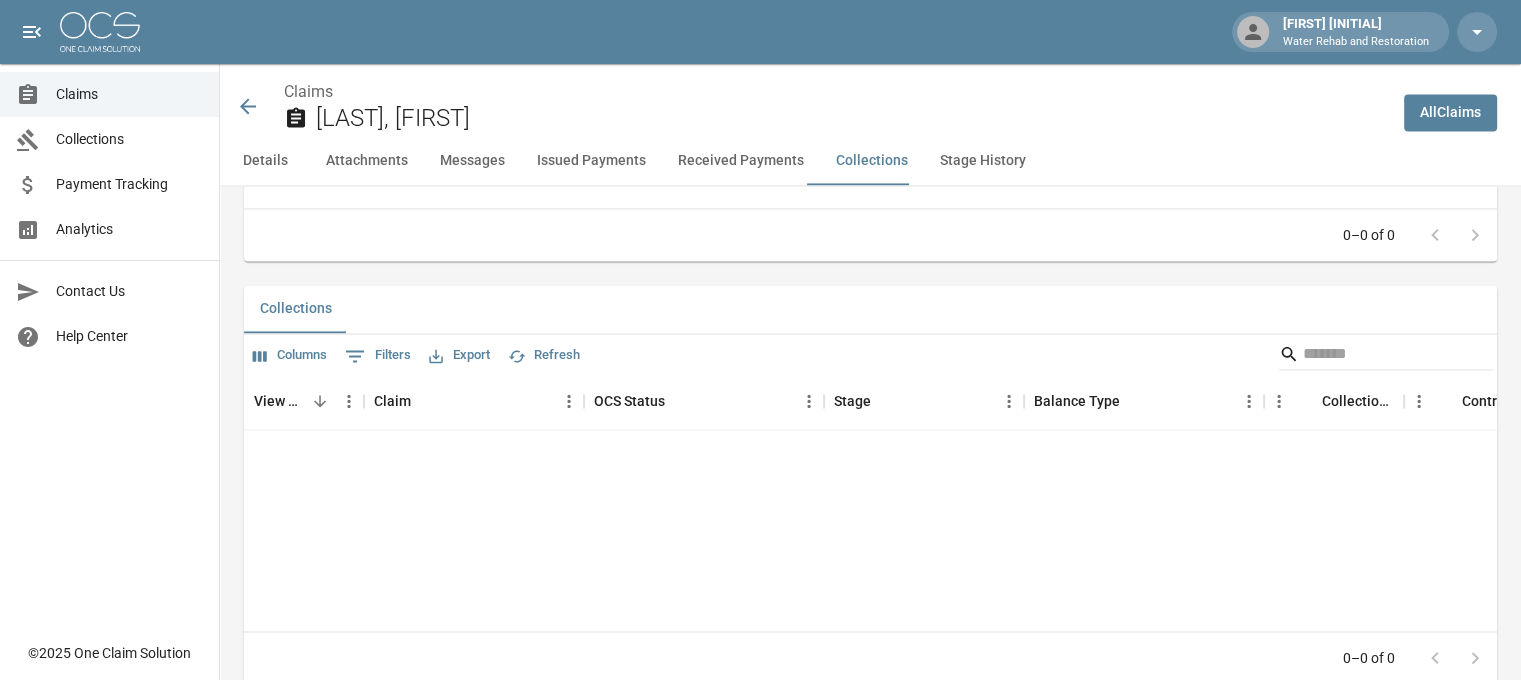 scroll, scrollTop: 3068, scrollLeft: 0, axis: vertical 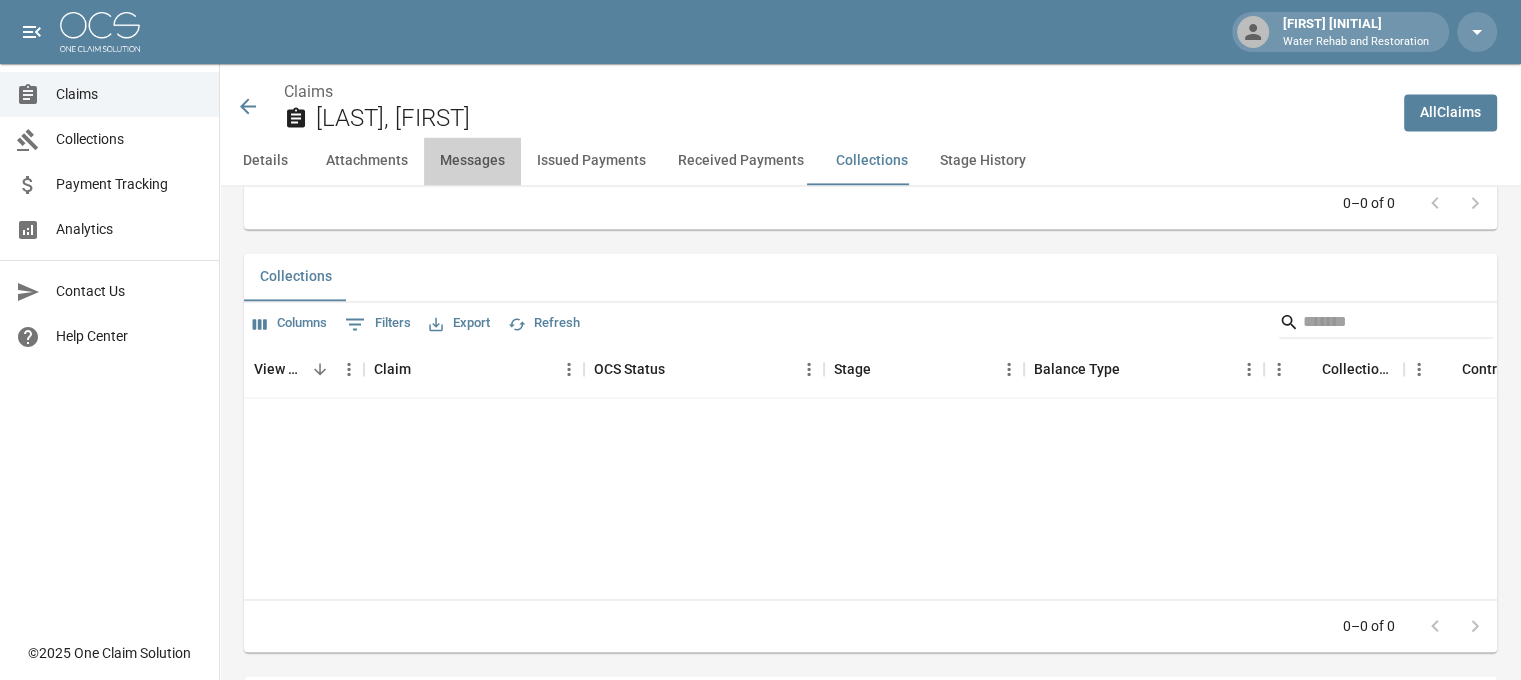 click on "Messages" at bounding box center (472, 161) 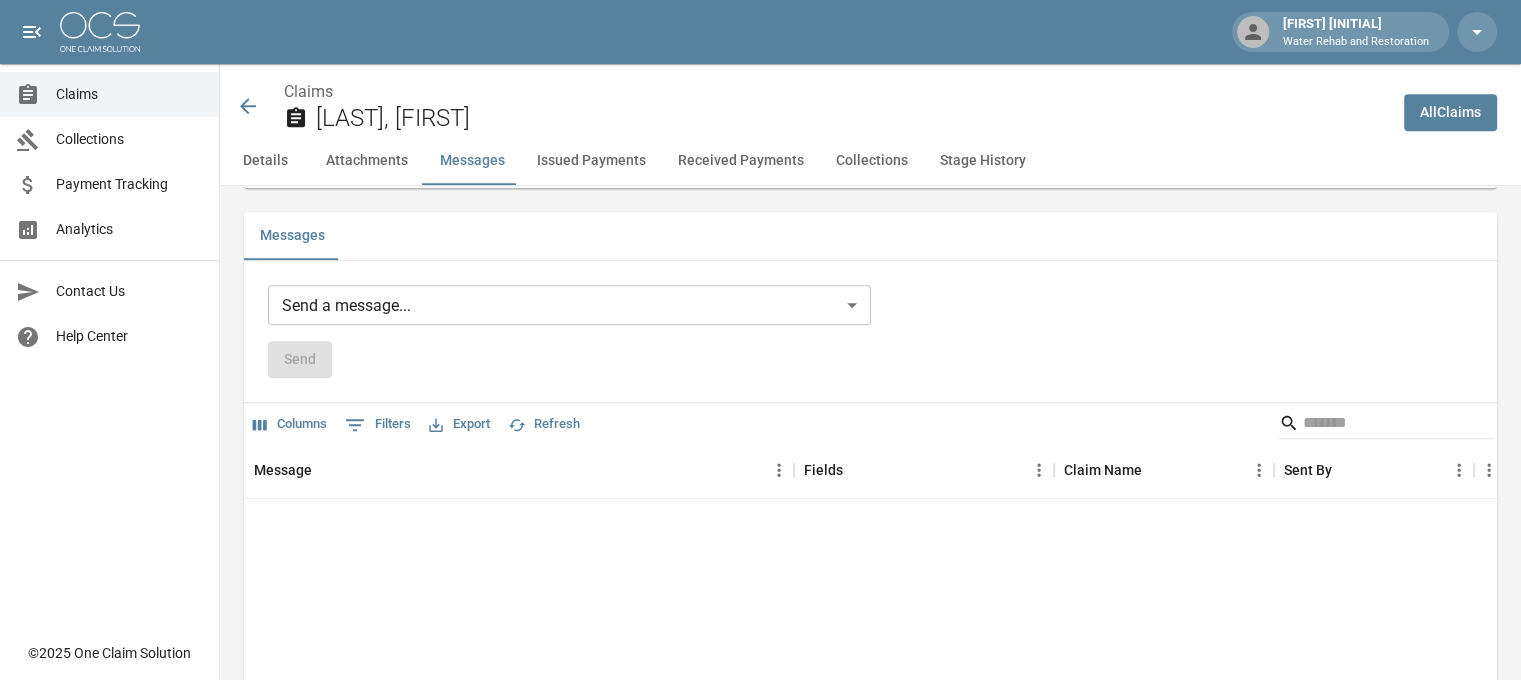 scroll, scrollTop: 1659, scrollLeft: 0, axis: vertical 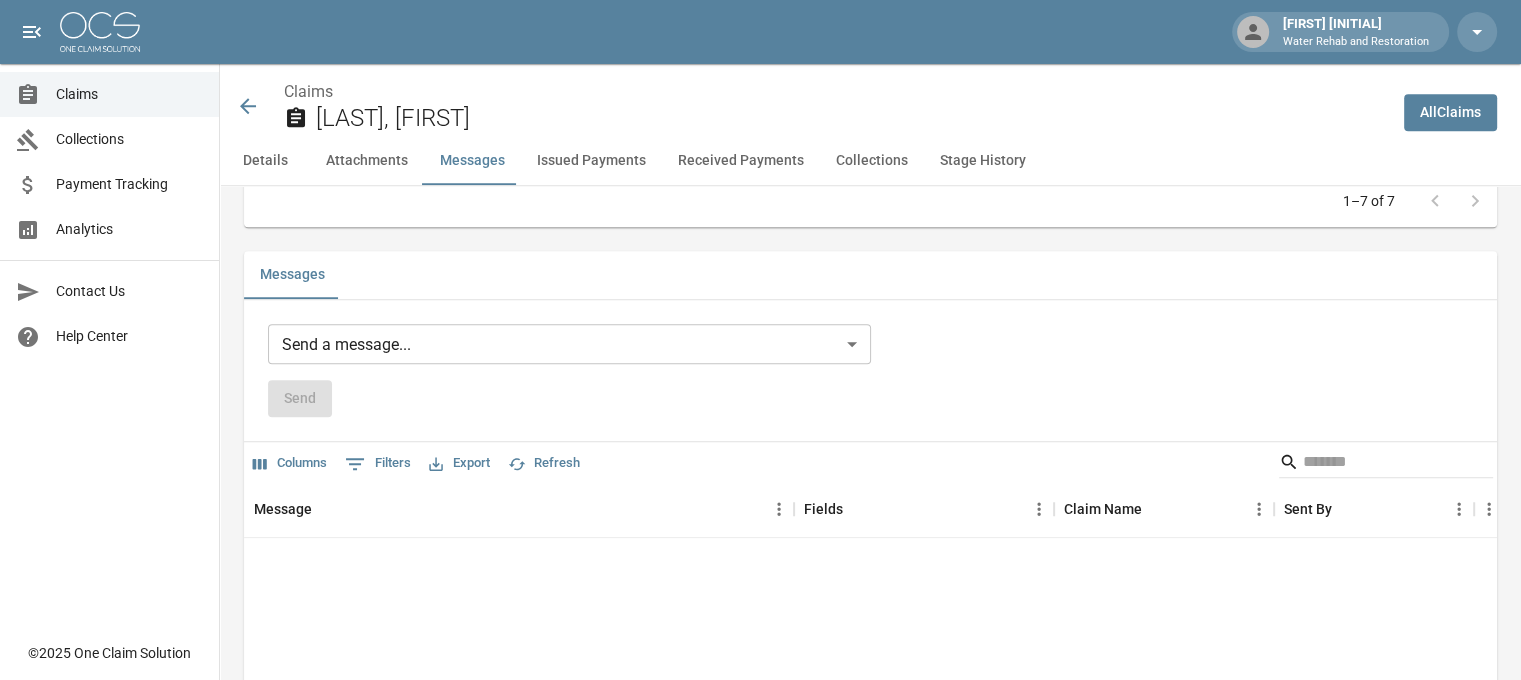 click on "Attachments" at bounding box center [367, 161] 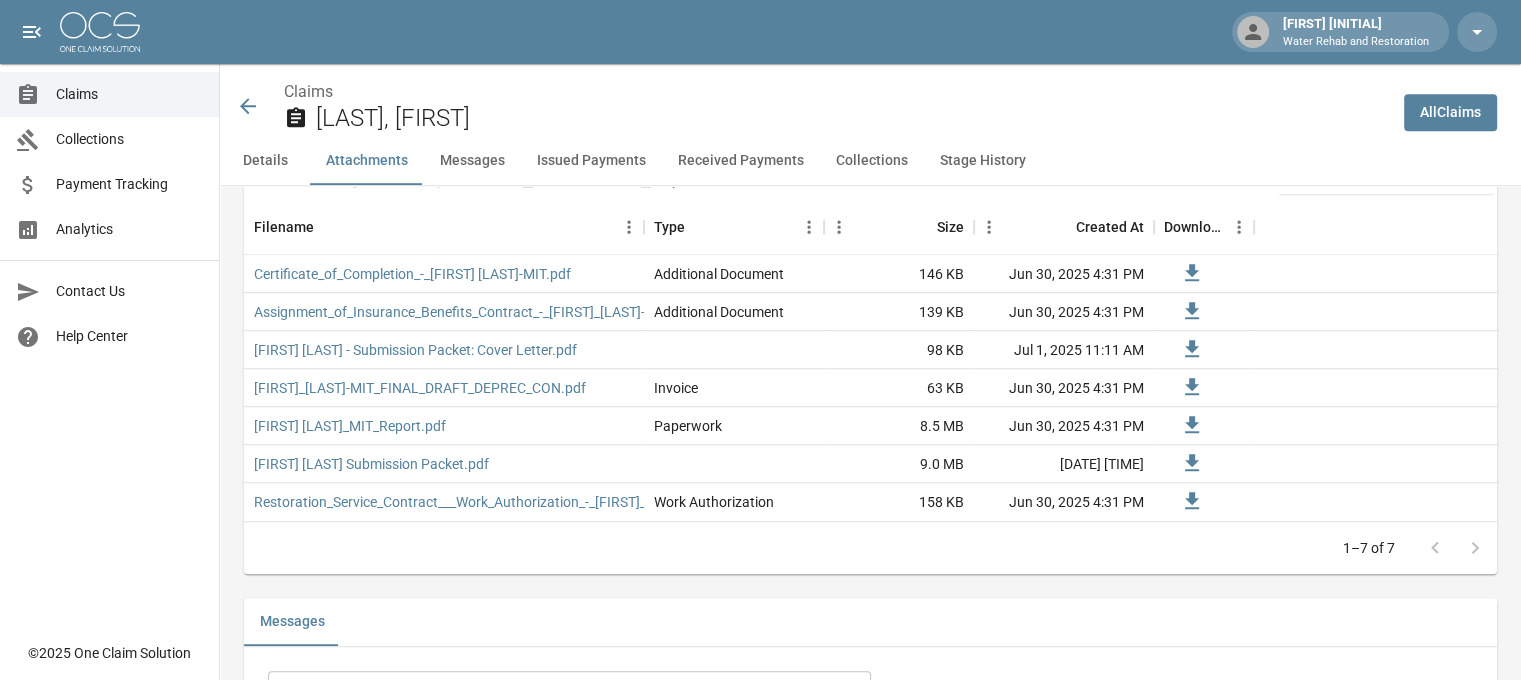 scroll, scrollTop: 1171, scrollLeft: 0, axis: vertical 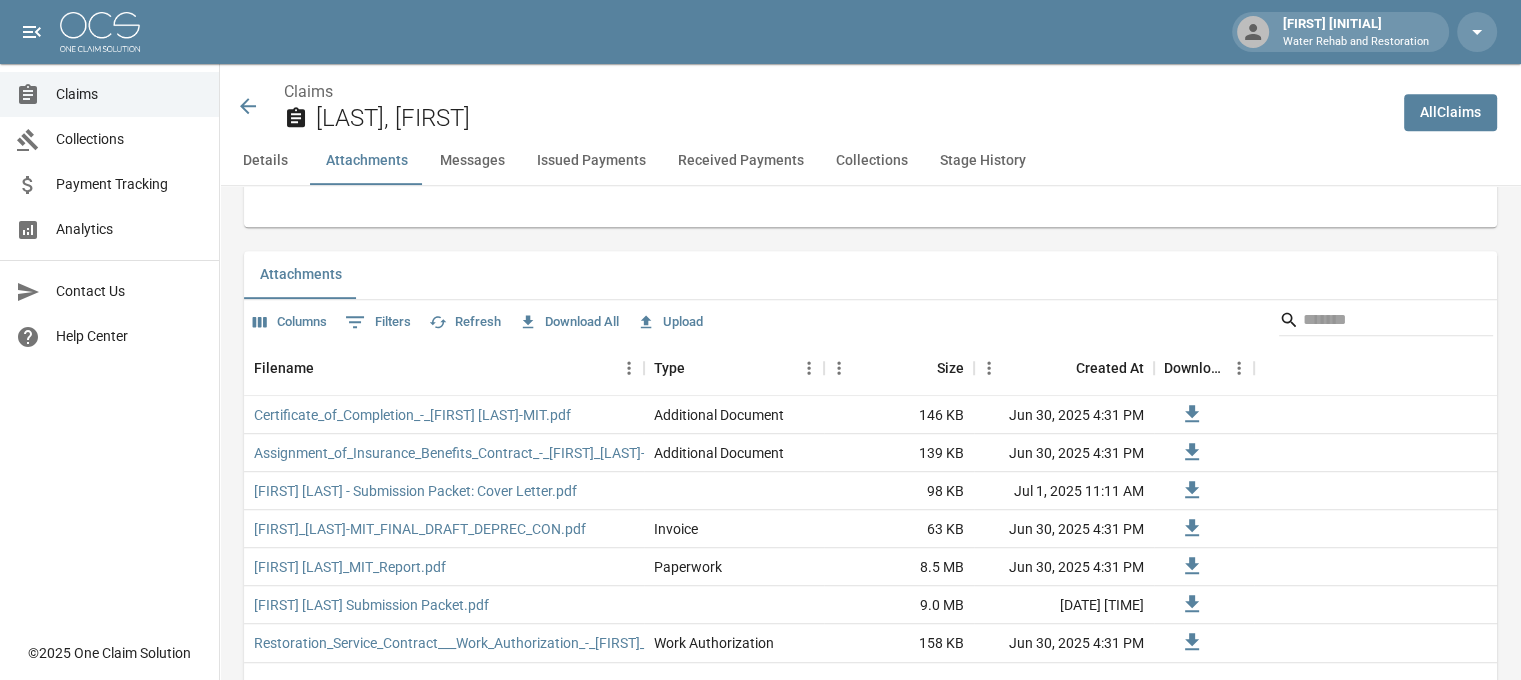 click on "Details" at bounding box center (265, 161) 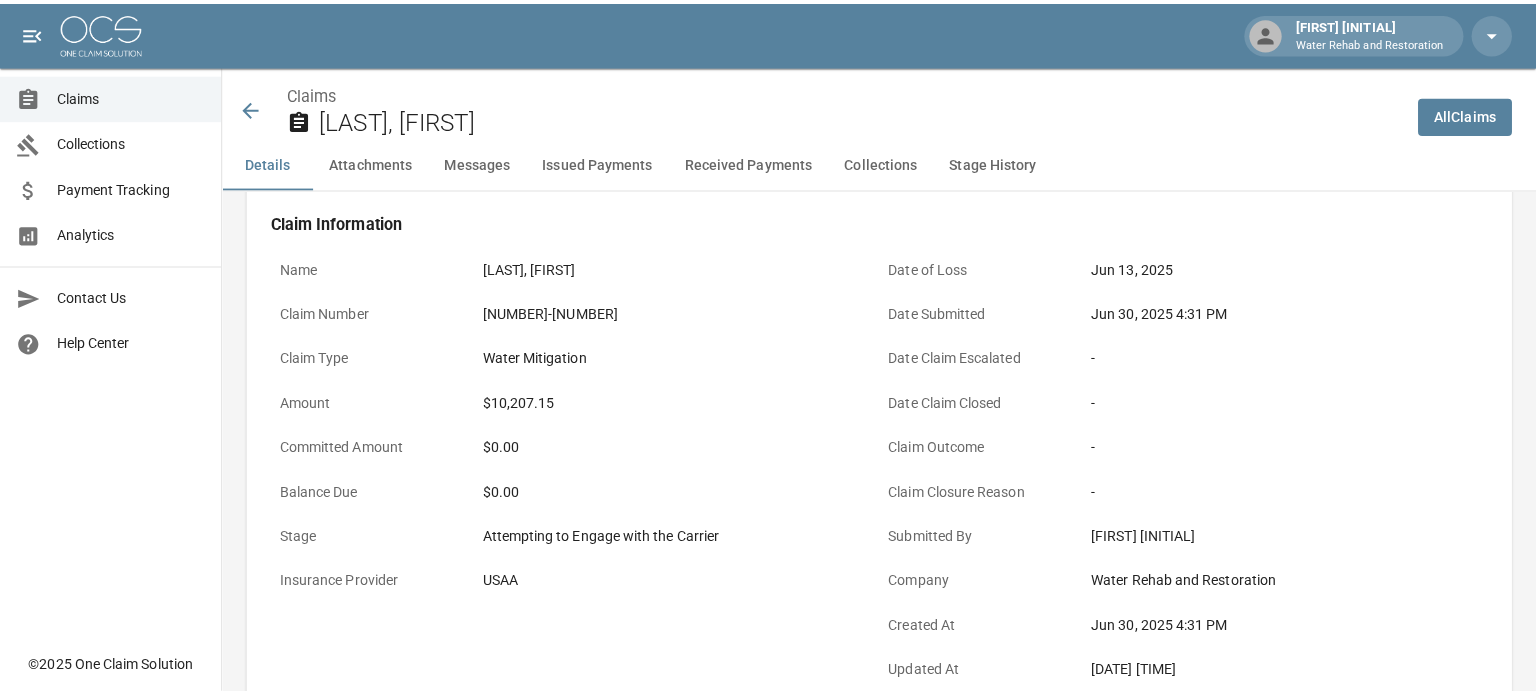 scroll, scrollTop: 0, scrollLeft: 0, axis: both 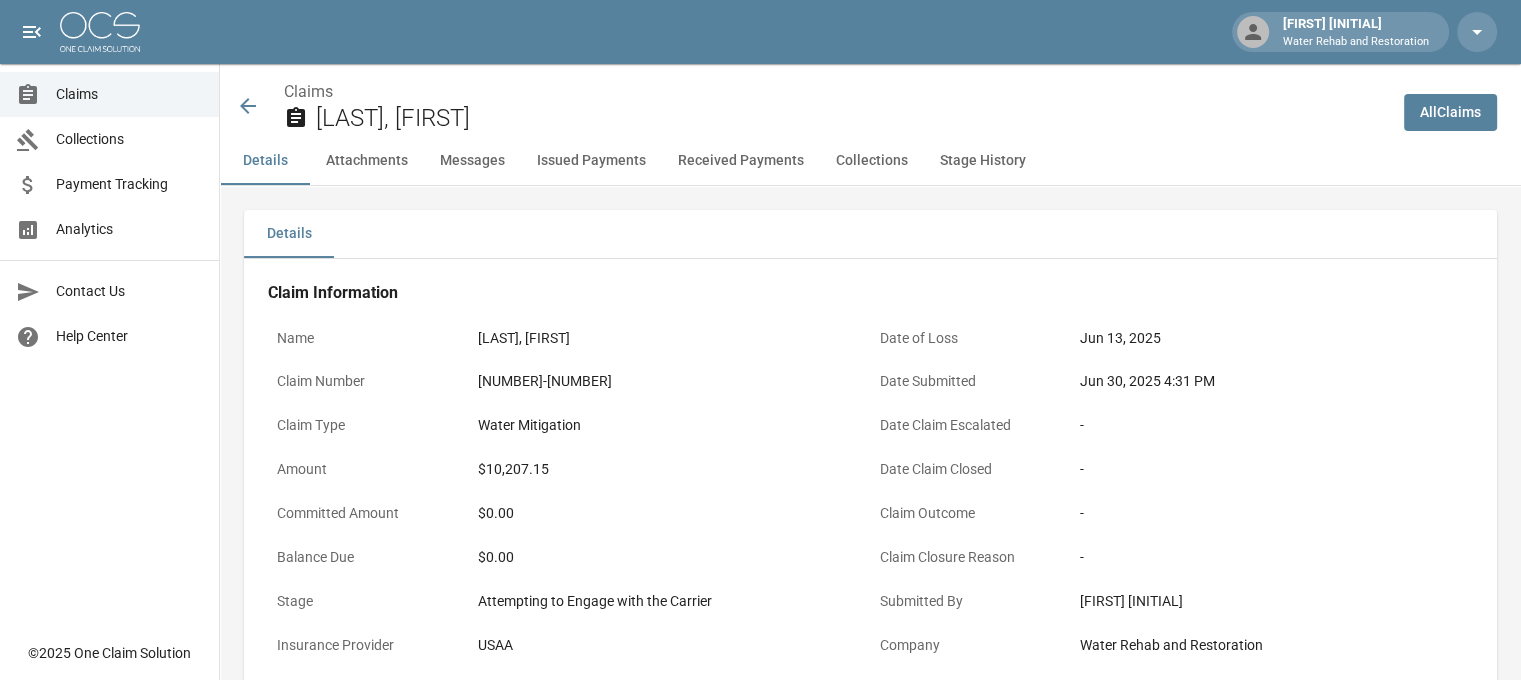 click 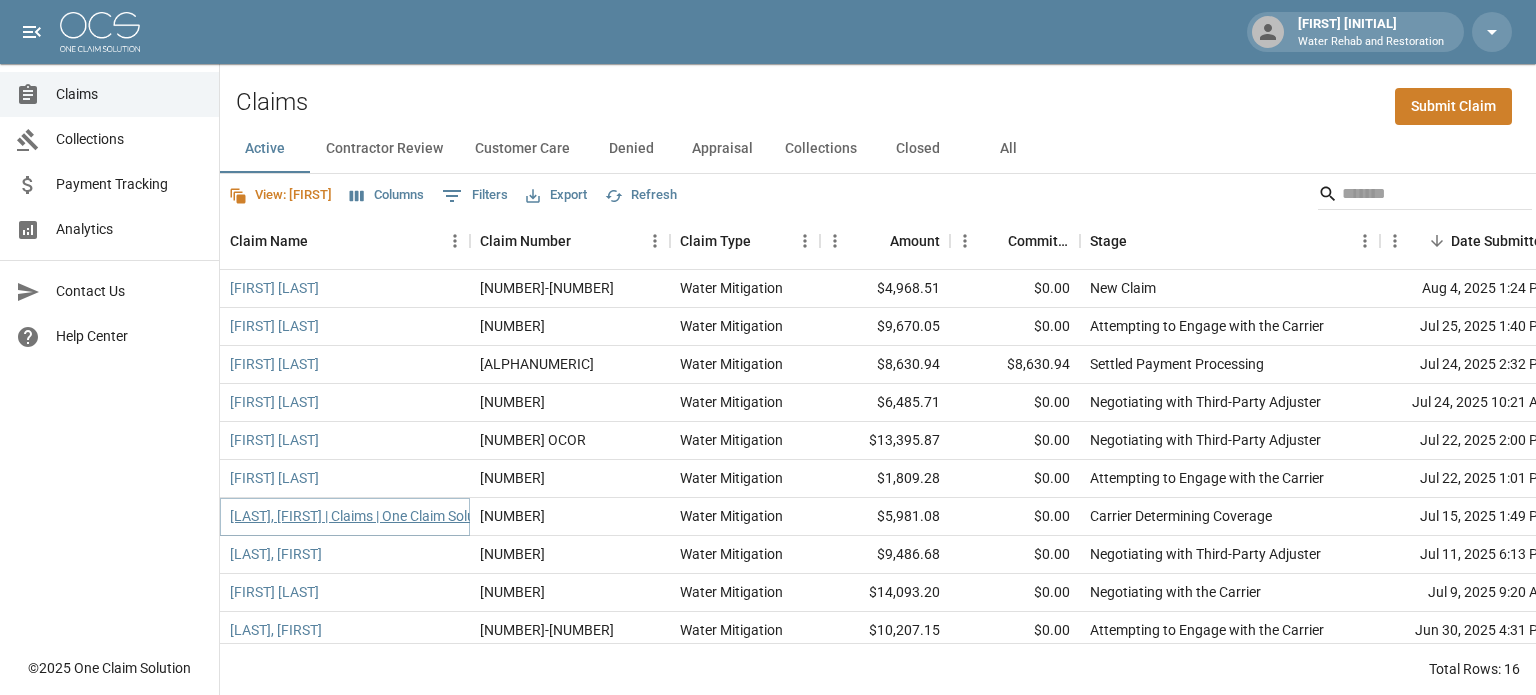 click on "[LAST], [FIRST] | Claims | One Claim Solution" at bounding box center [364, 516] 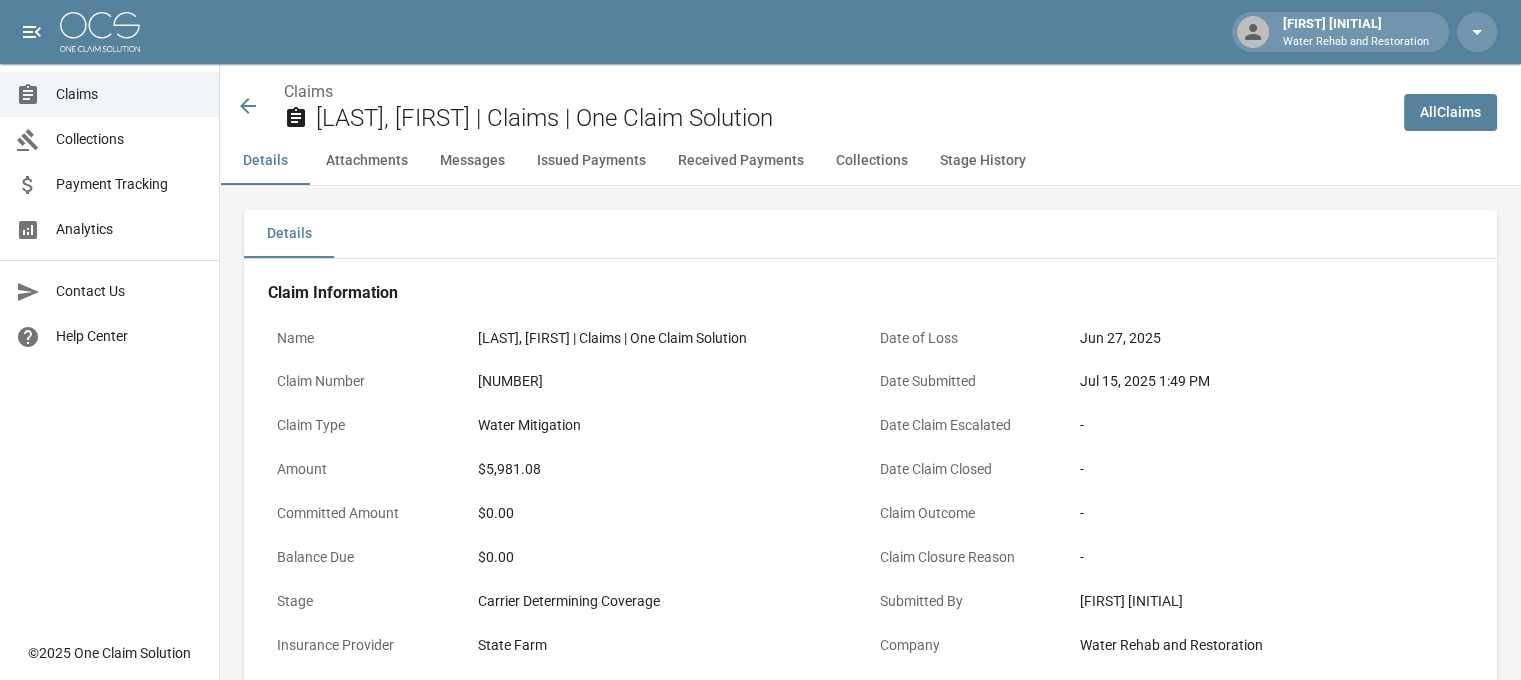 click 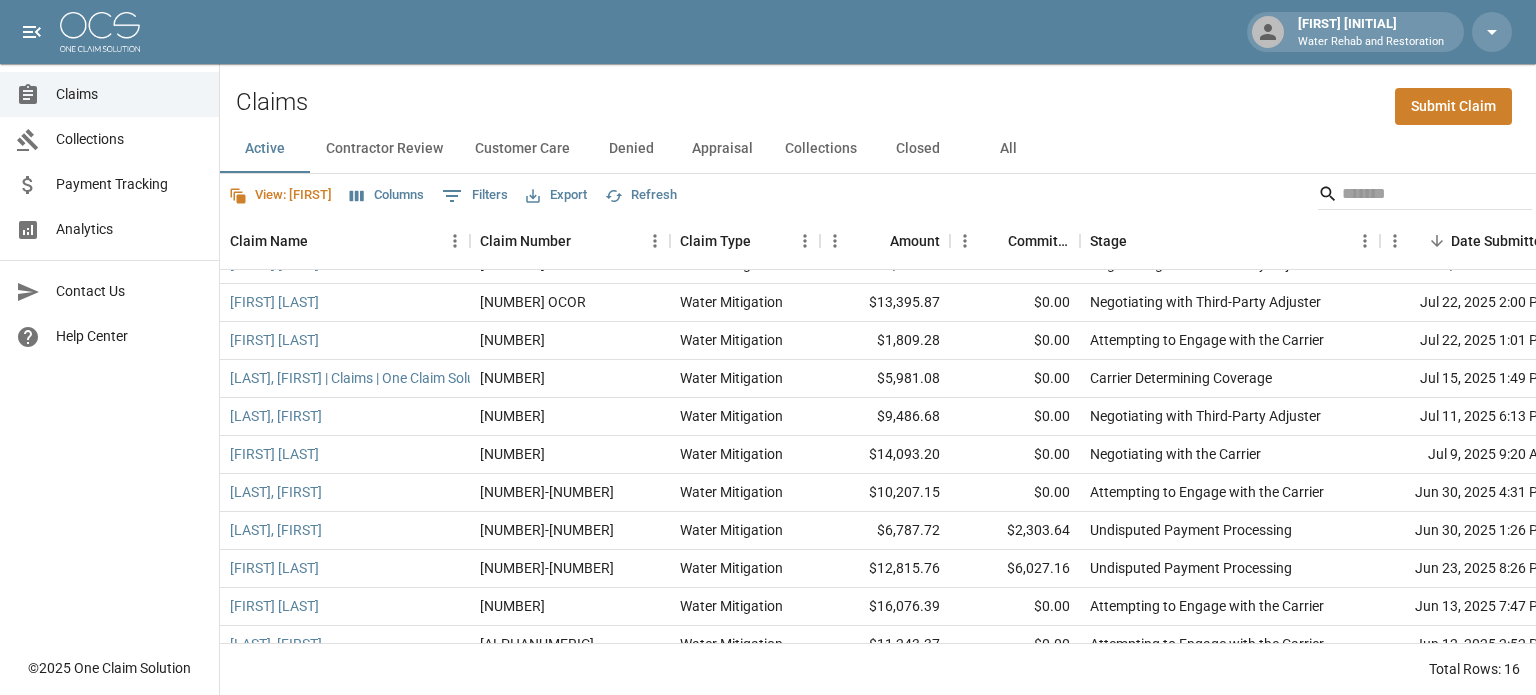 scroll, scrollTop: 160, scrollLeft: 0, axis: vertical 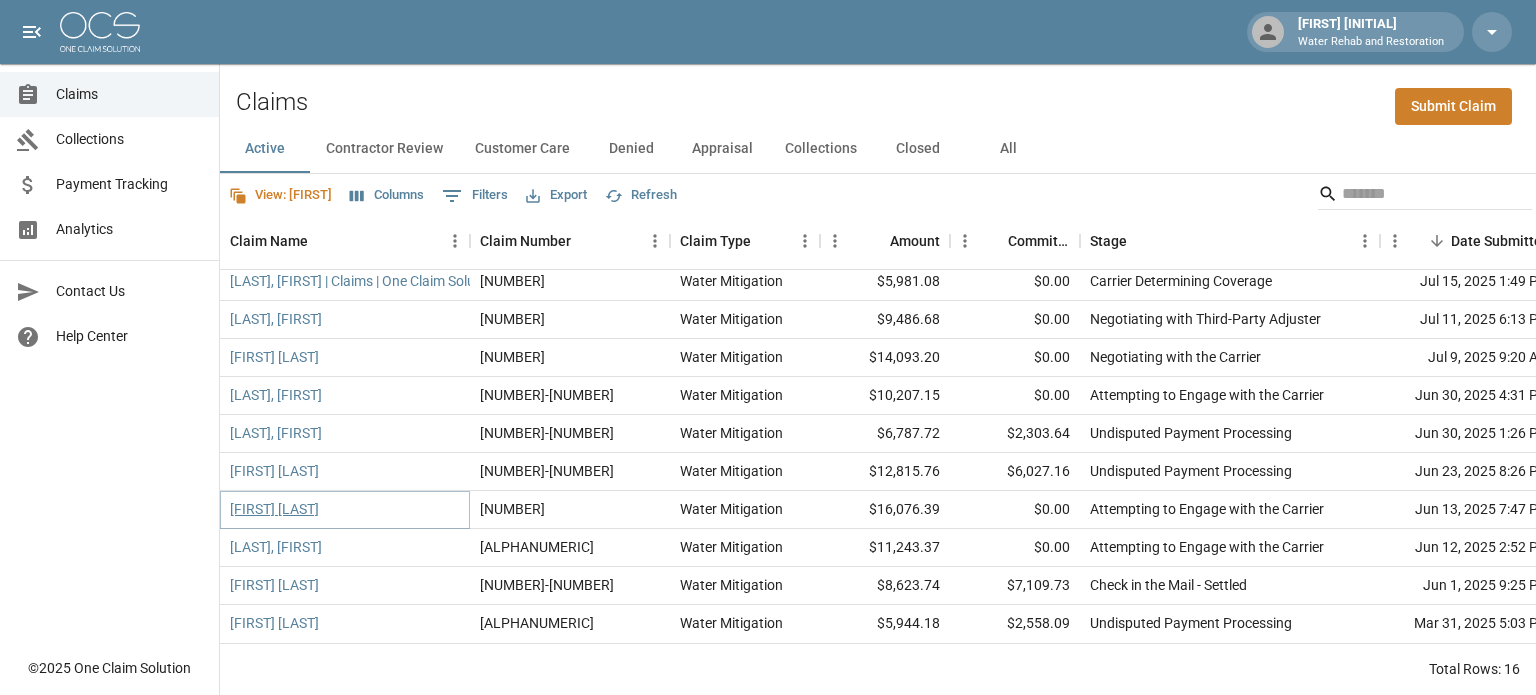click on "[FIRST] [LAST]" at bounding box center (274, 509) 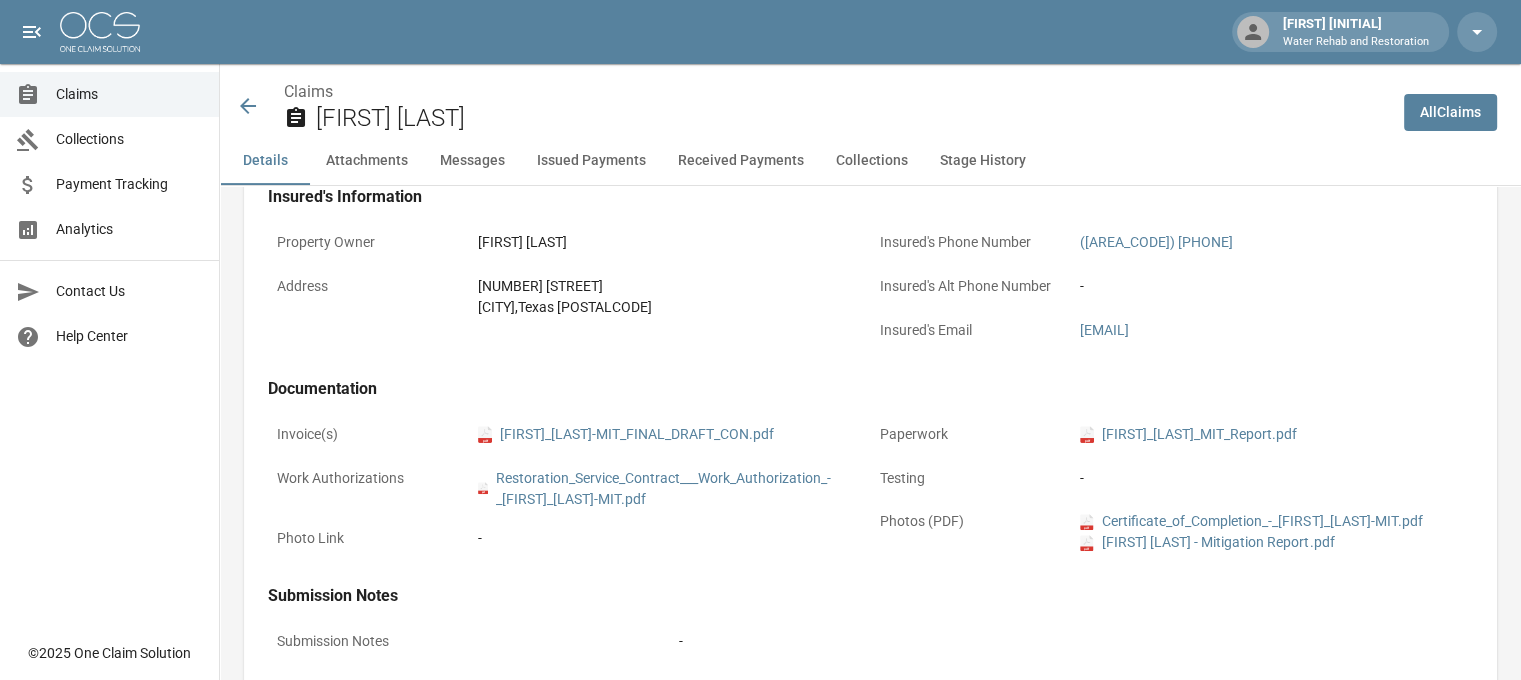 scroll, scrollTop: 1188, scrollLeft: 0, axis: vertical 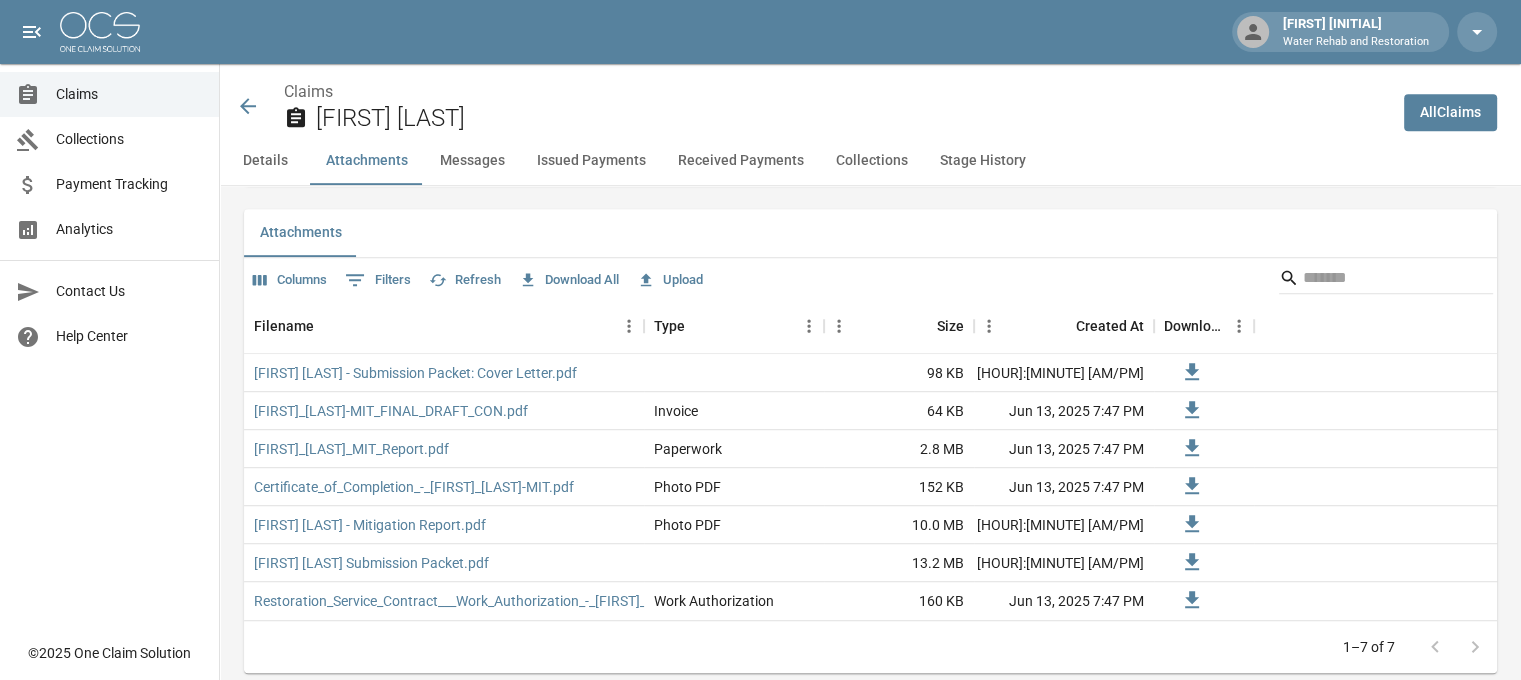 drag, startPoint x: 245, startPoint y: 119, endPoint x: 244, endPoint y: 93, distance: 26.019224 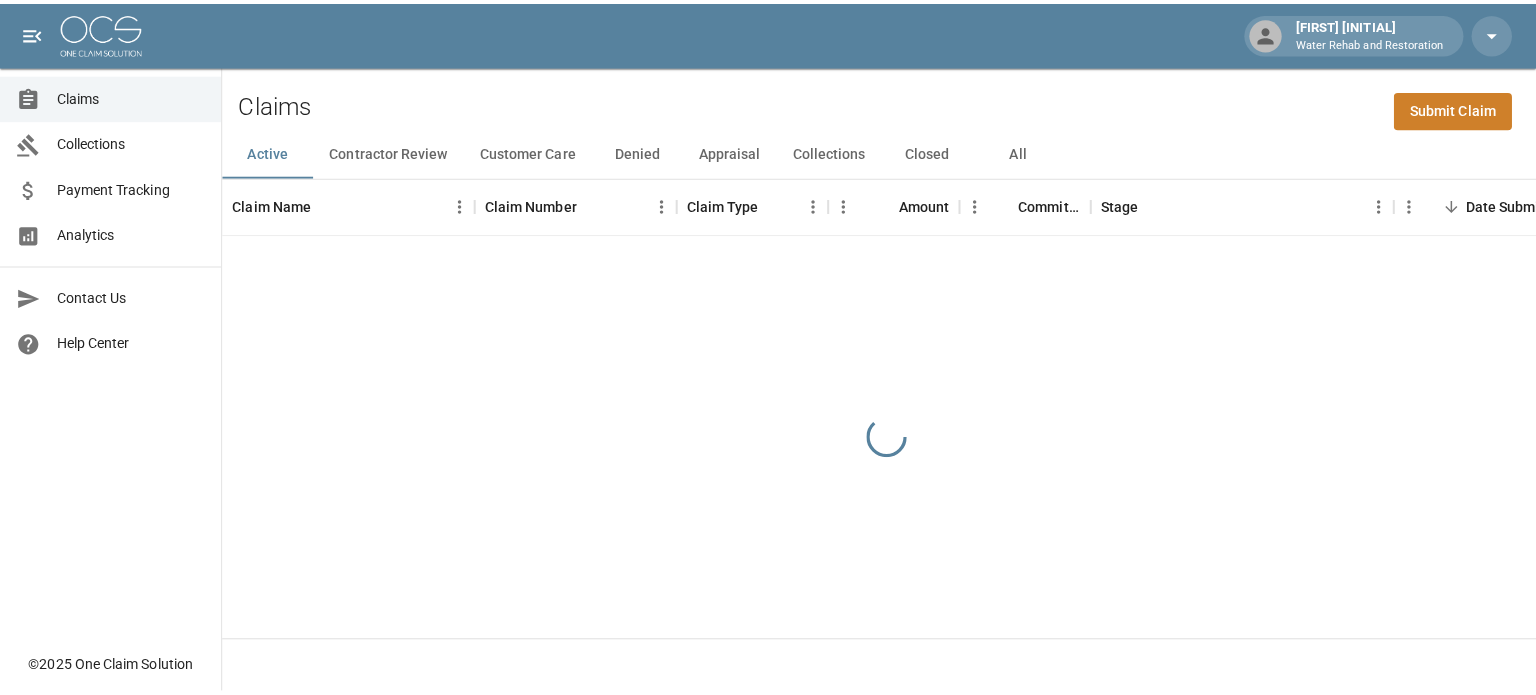 scroll, scrollTop: 0, scrollLeft: 0, axis: both 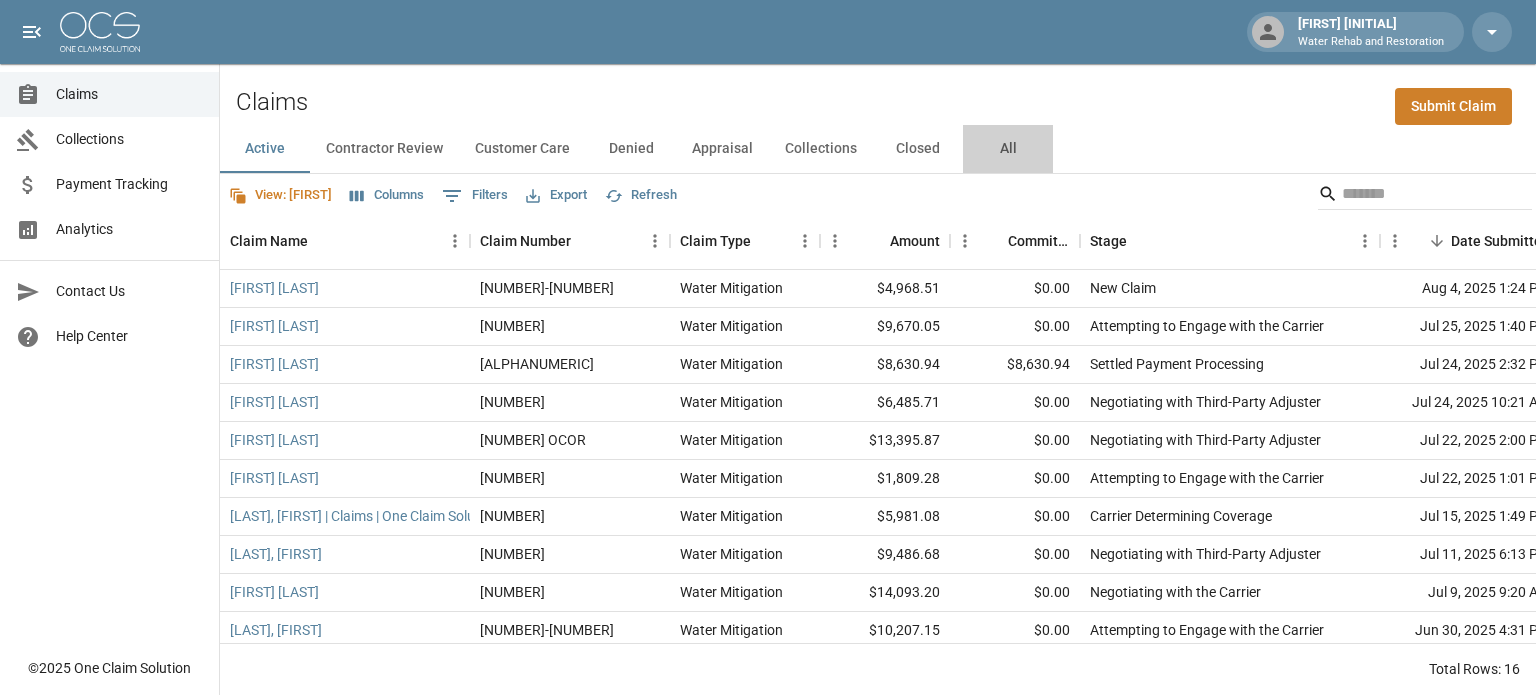 click on "All" at bounding box center [1008, 149] 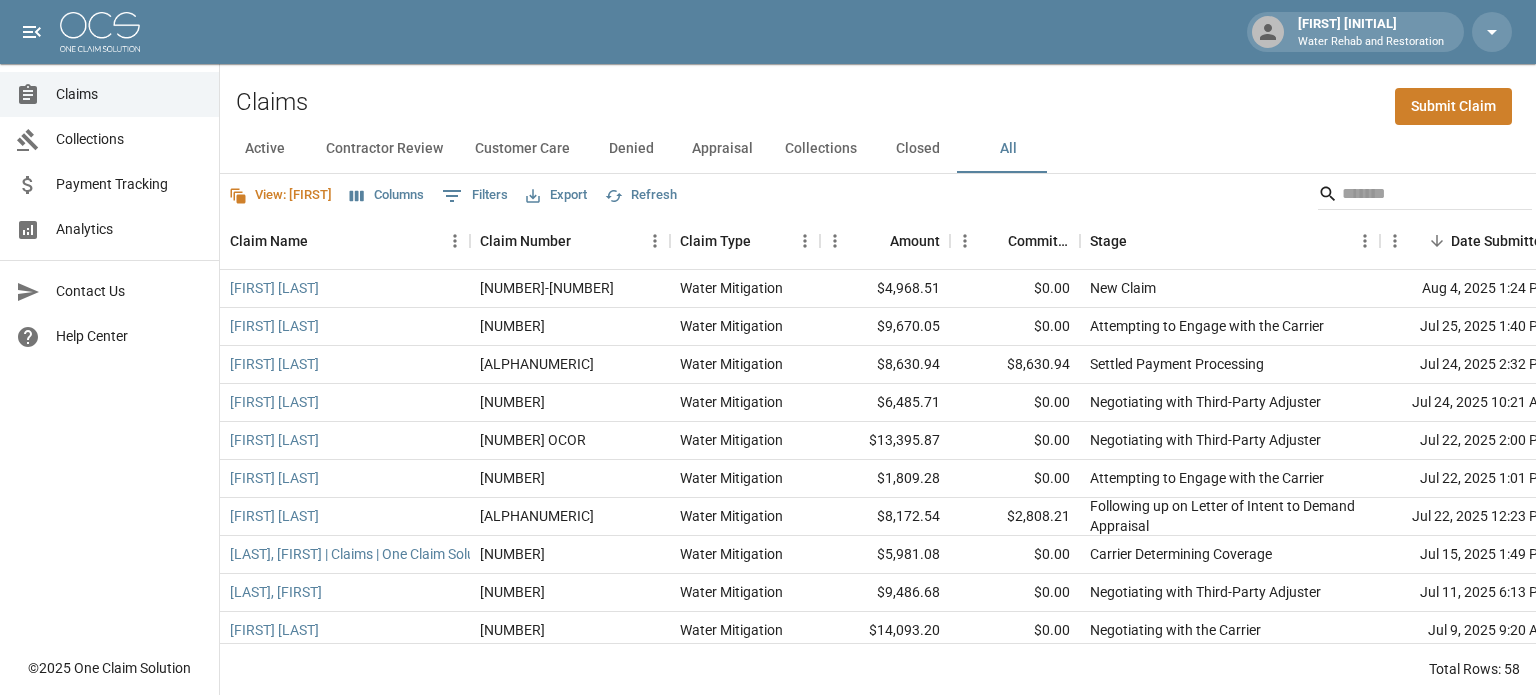 scroll, scrollTop: 313, scrollLeft: 0, axis: vertical 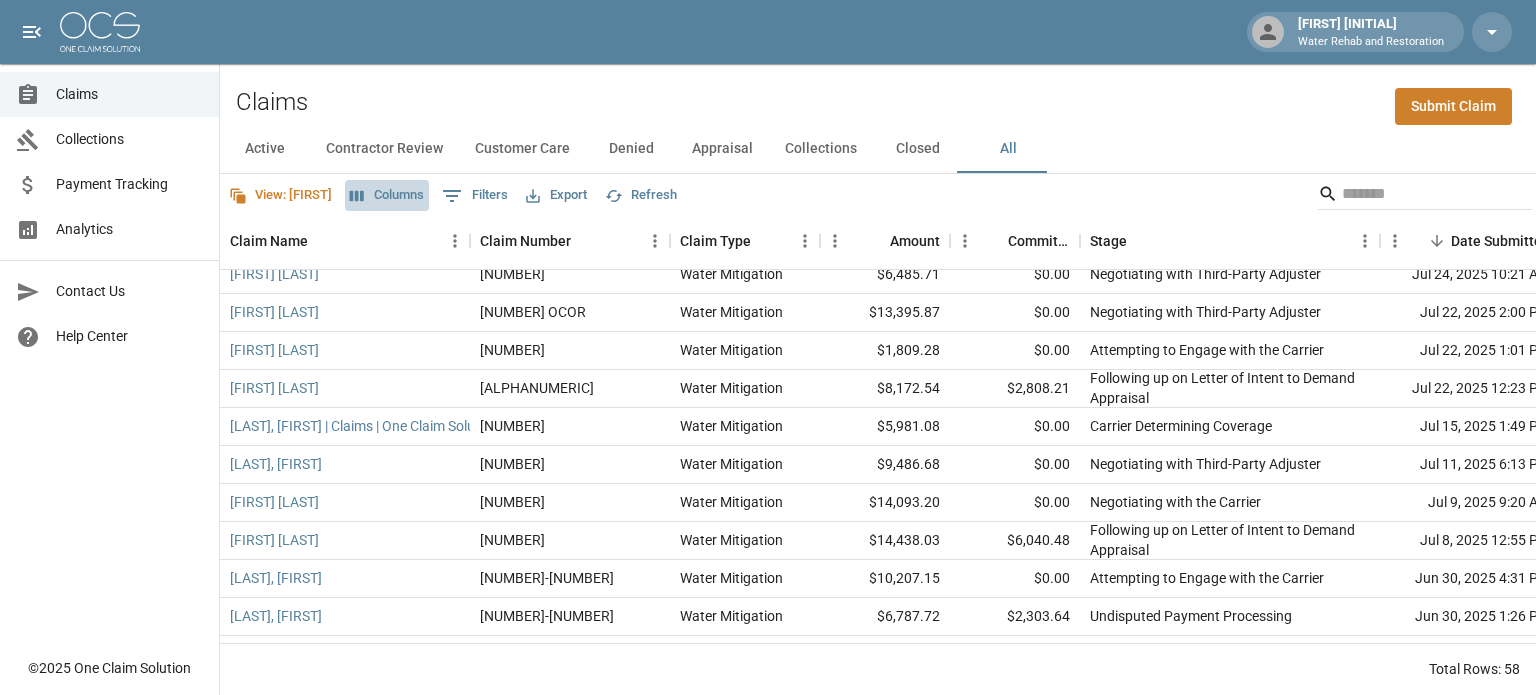 click 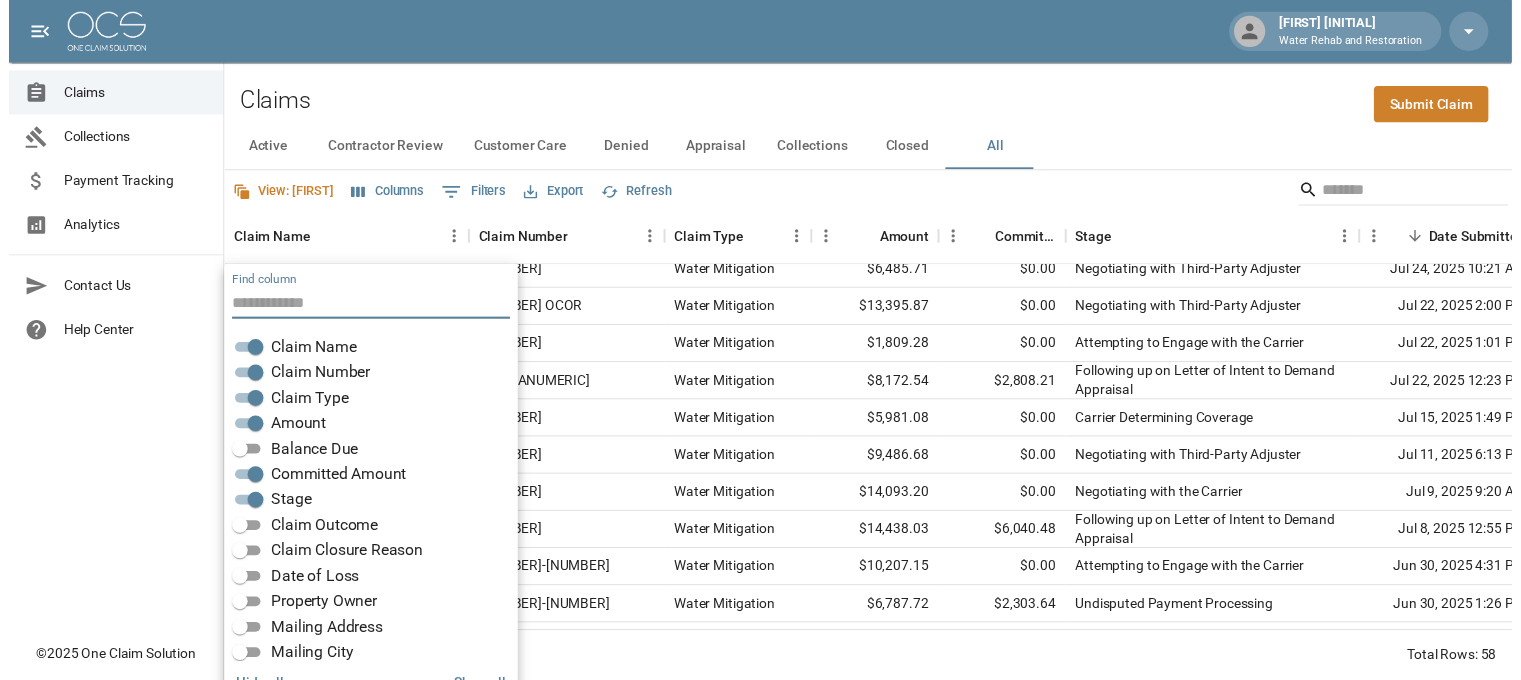 scroll, scrollTop: 40, scrollLeft: 0, axis: vertical 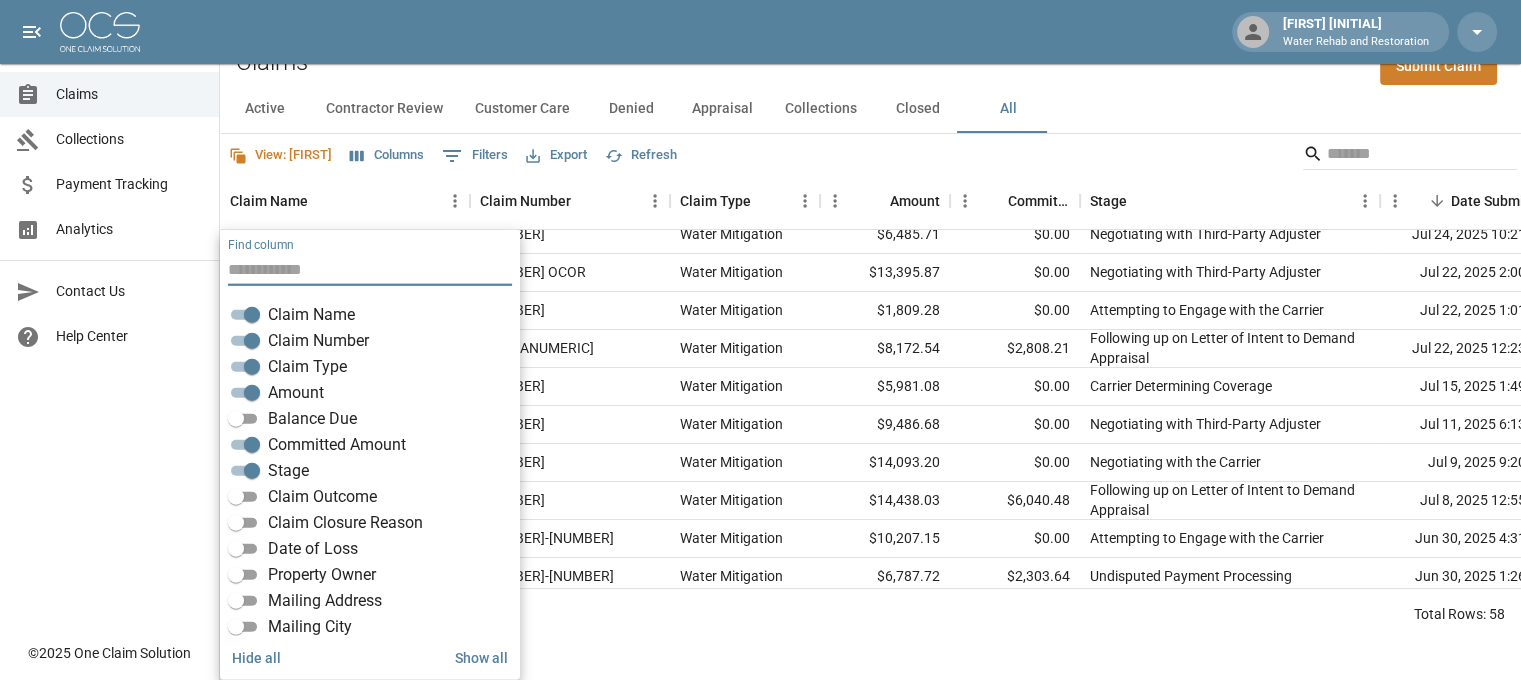 click on "Balance Due" at bounding box center (312, 419) 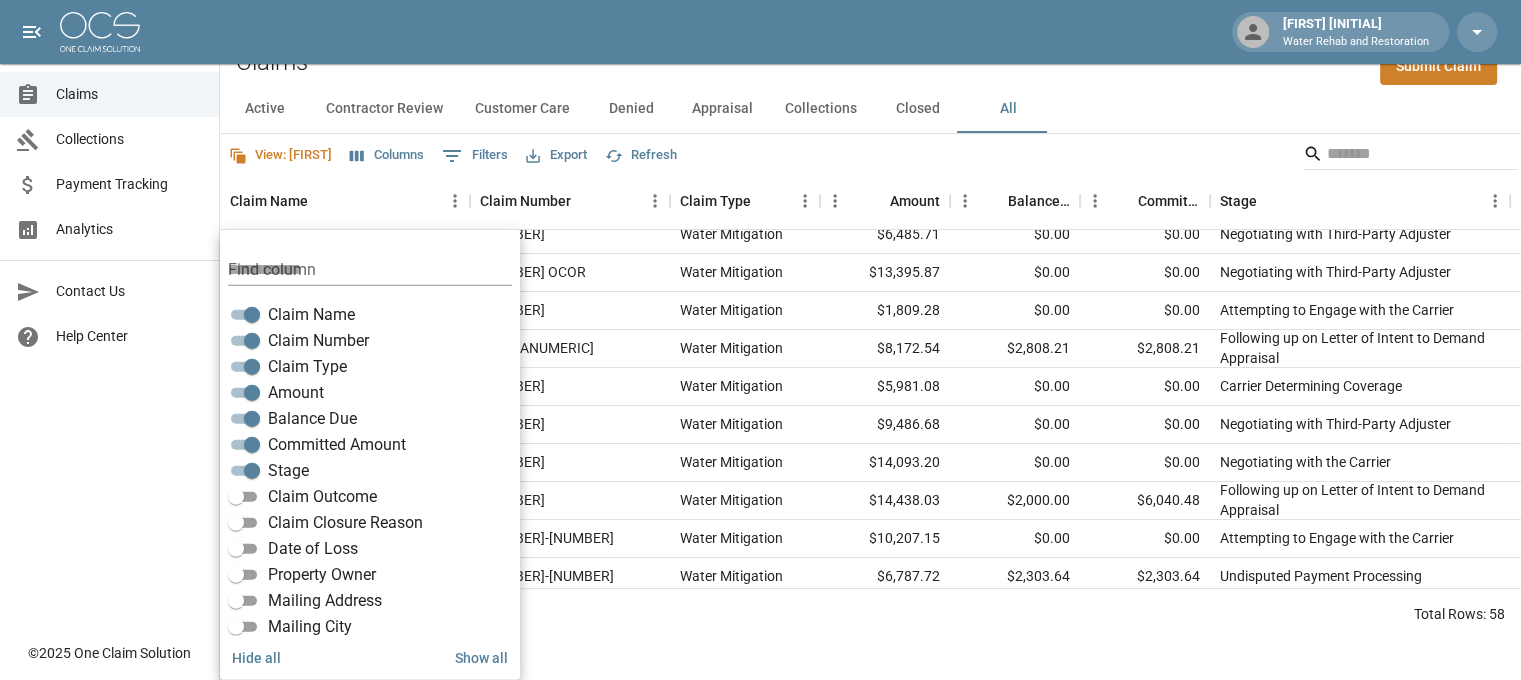 click on "Total Rows:   [NUMBER]" at bounding box center [870, 614] 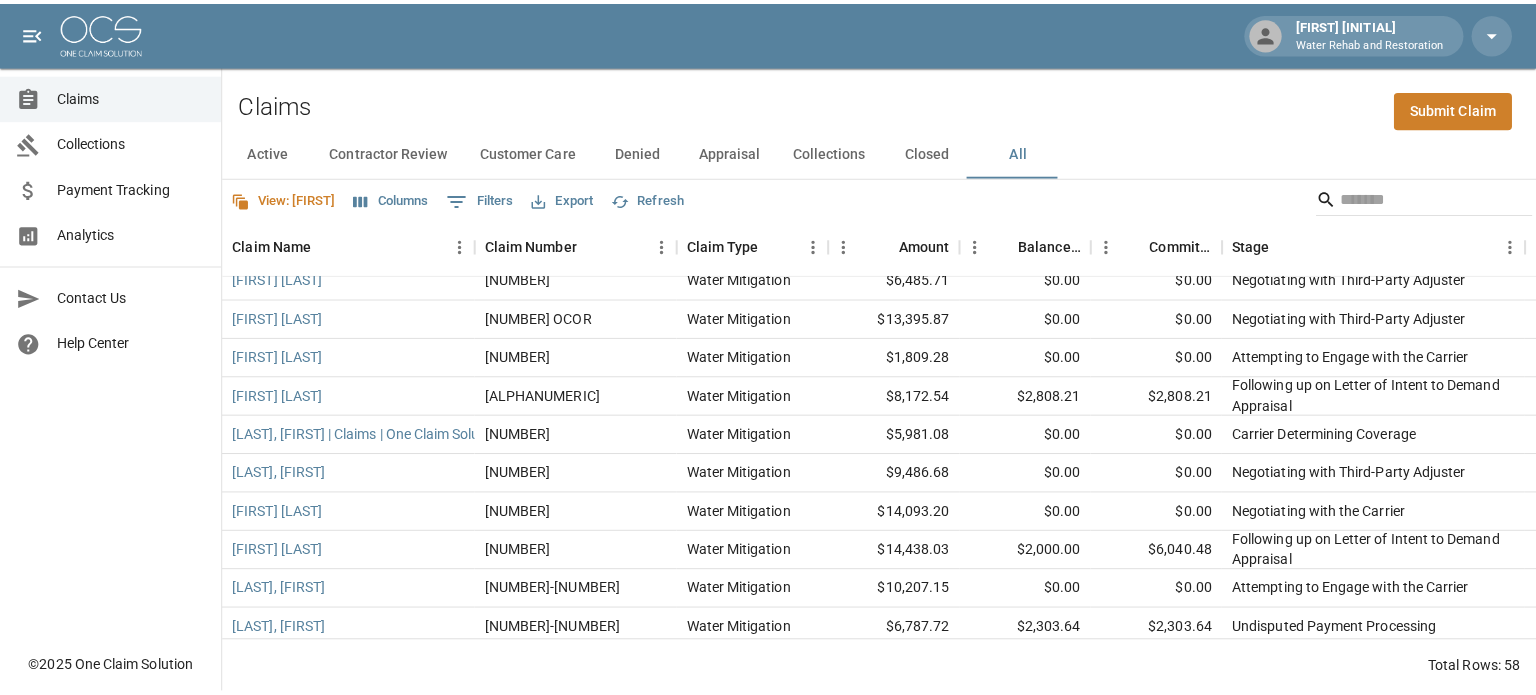 scroll, scrollTop: 0, scrollLeft: 0, axis: both 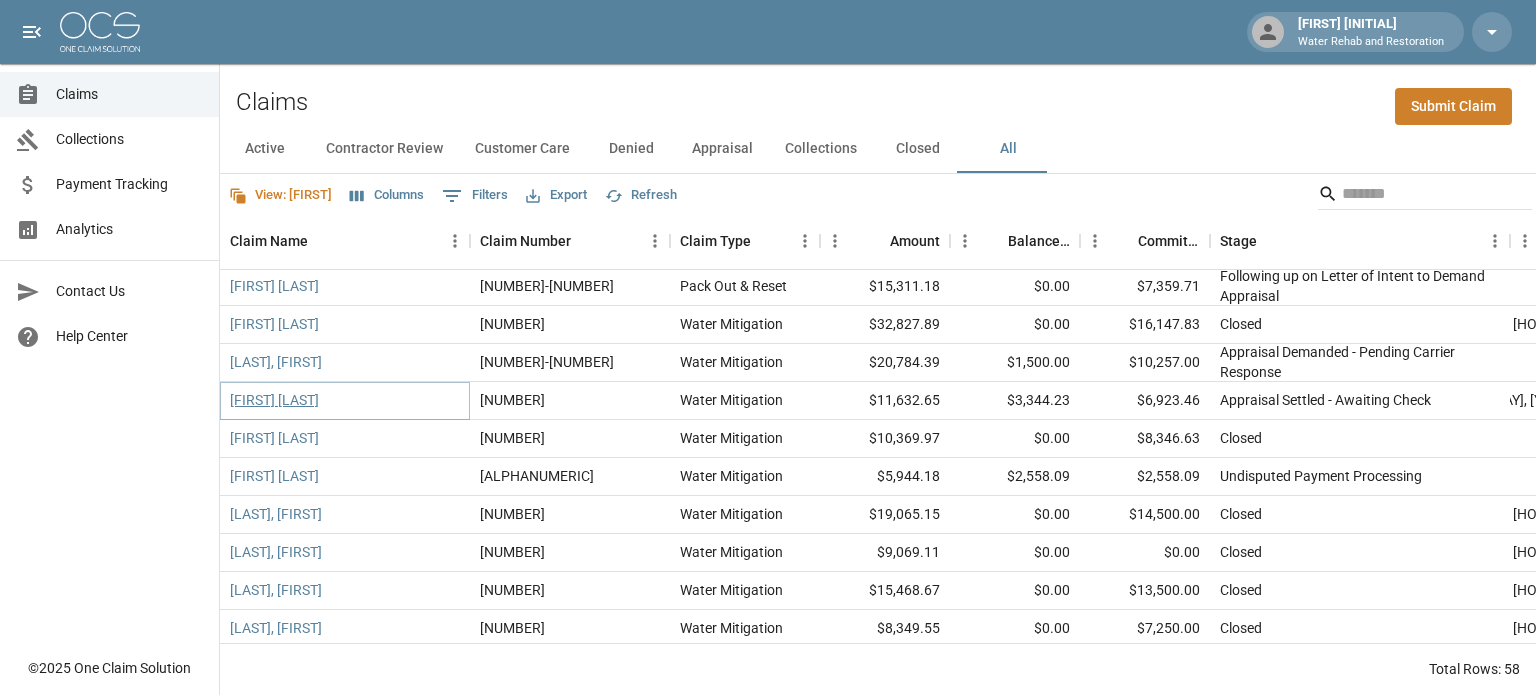 click on "[FIRST] [LAST]" at bounding box center [274, 400] 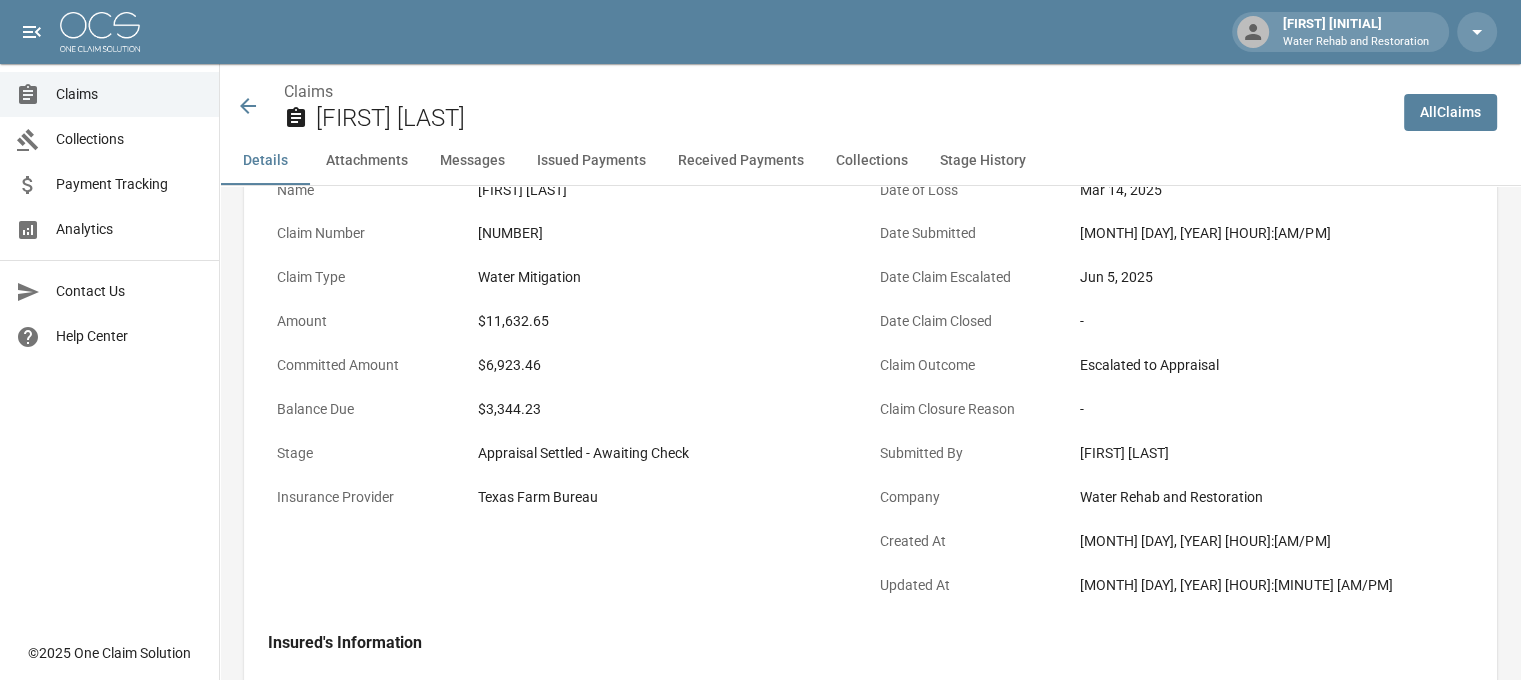 scroll, scrollTop: 160, scrollLeft: 0, axis: vertical 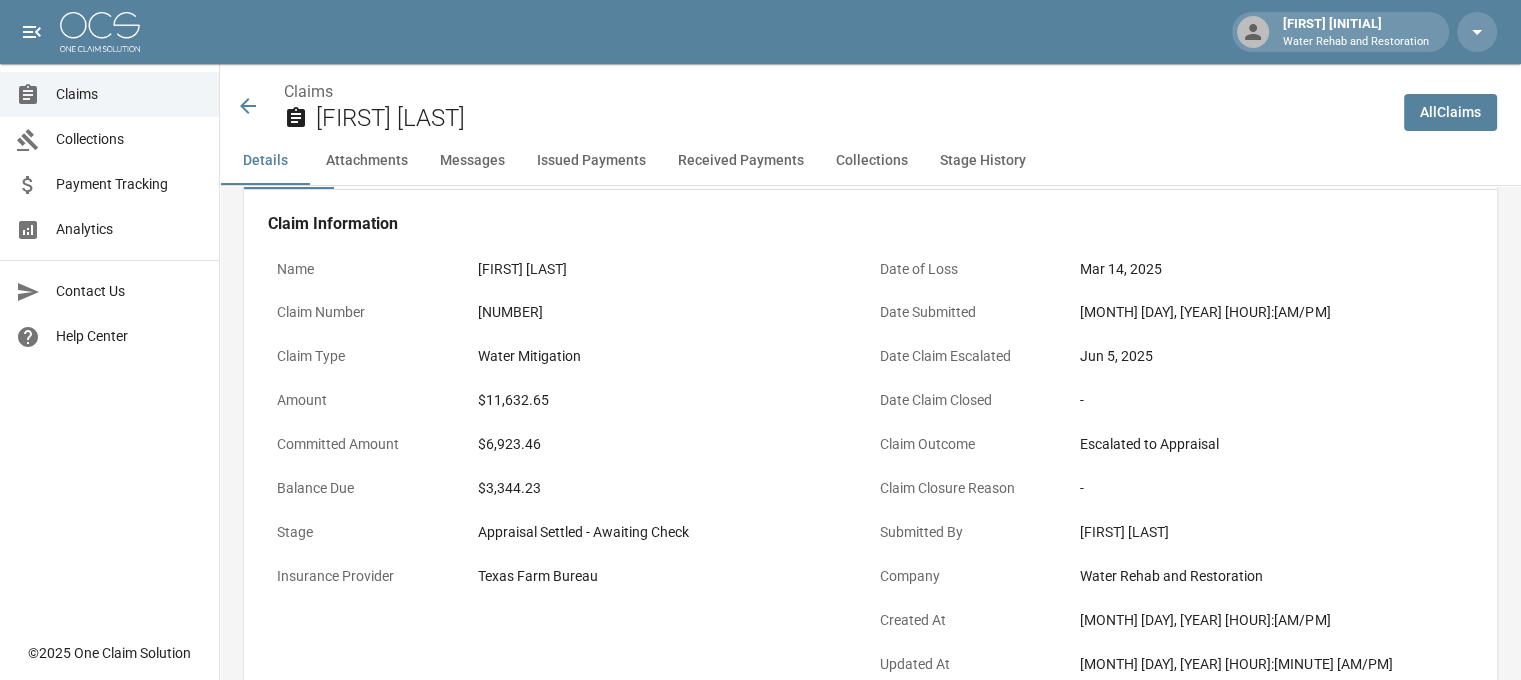 click 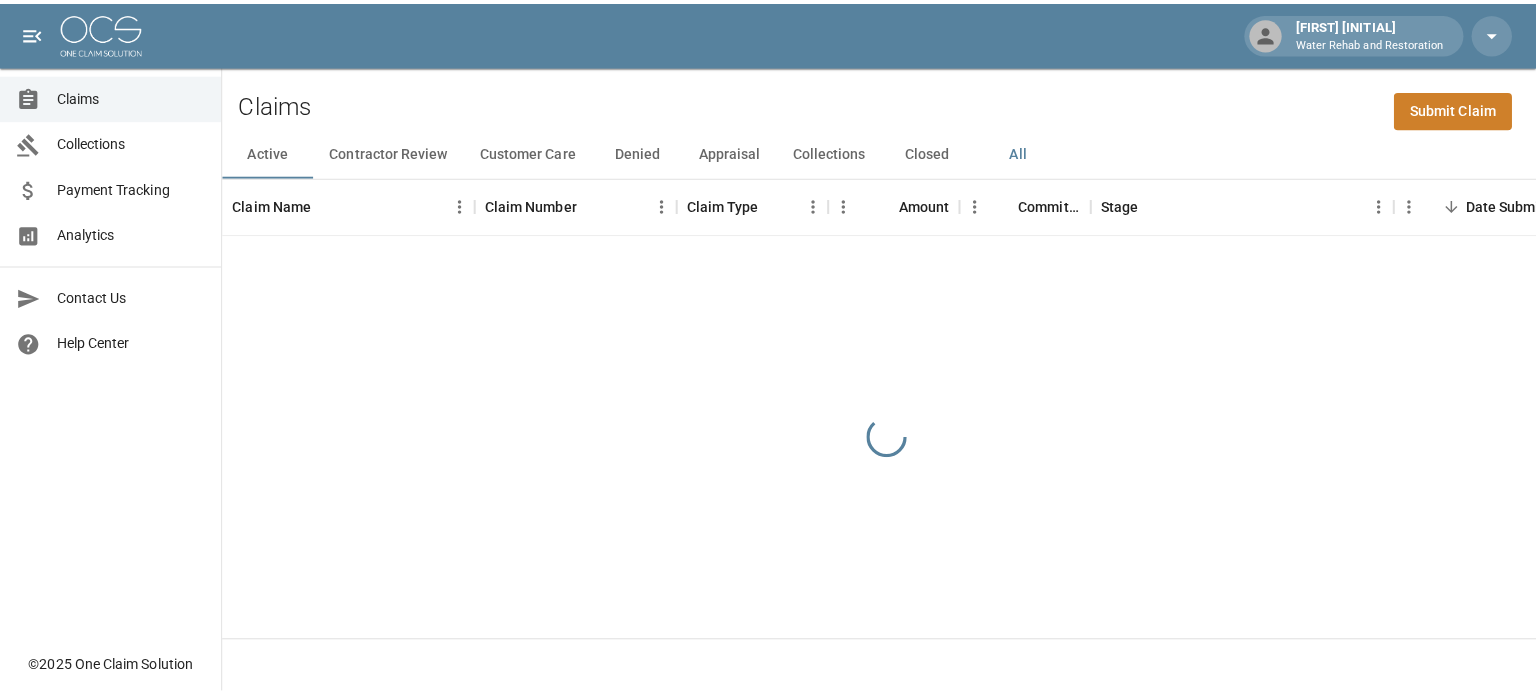 scroll, scrollTop: 0, scrollLeft: 0, axis: both 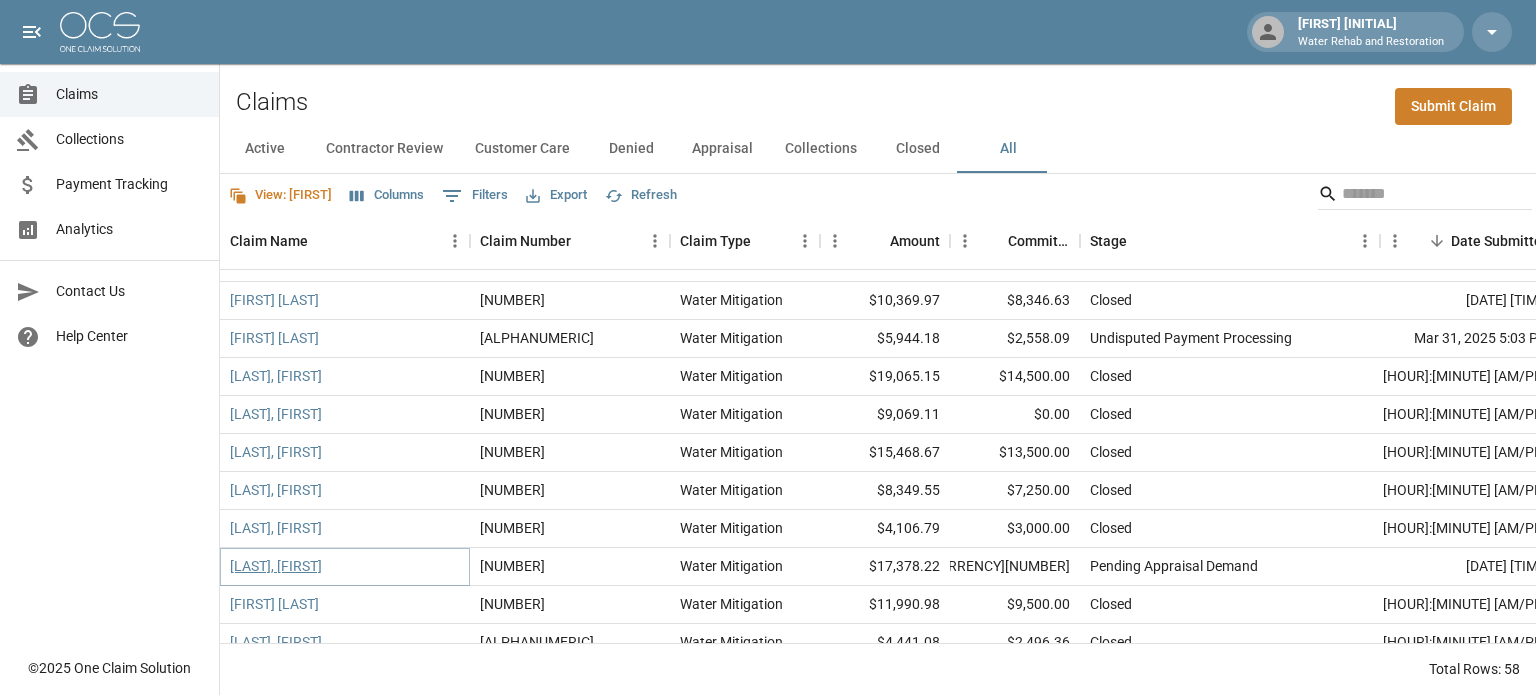 click on "[LAST], [FIRST]" at bounding box center (276, 566) 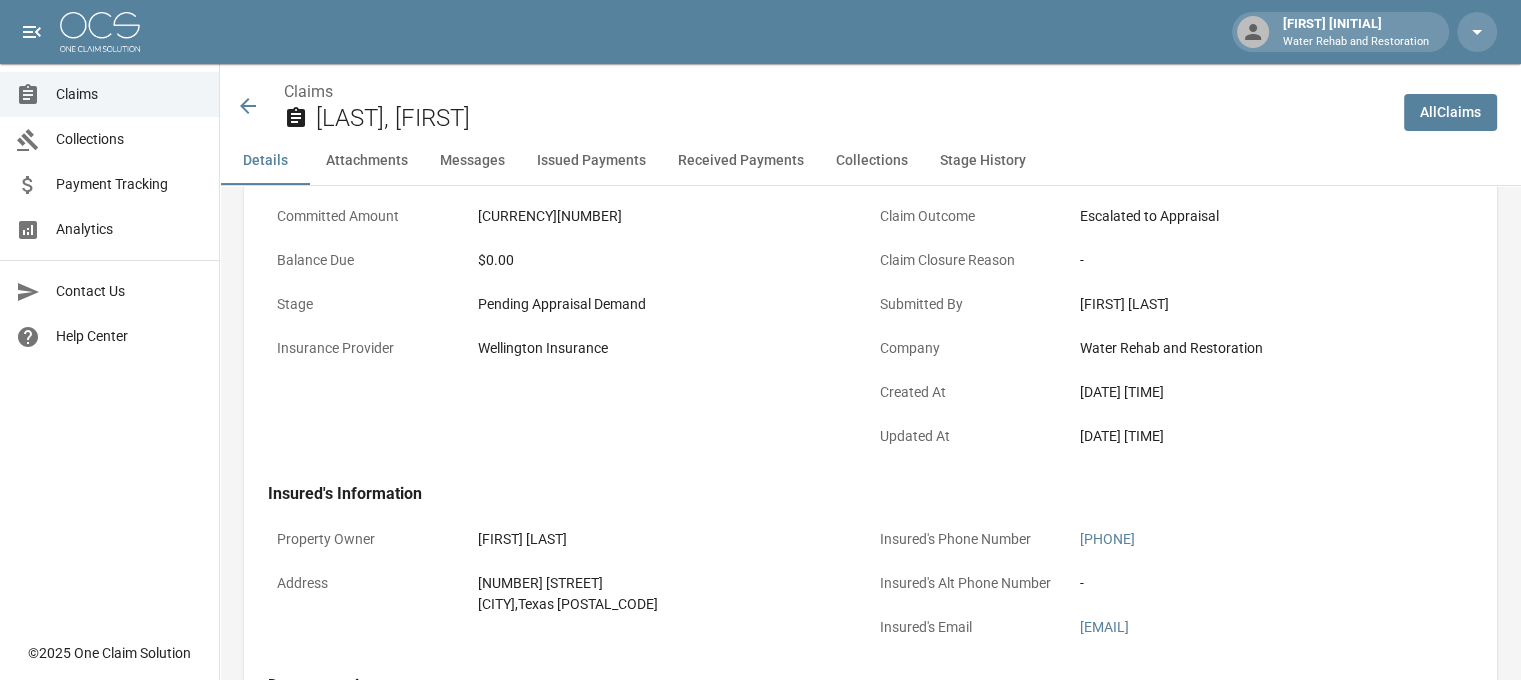 scroll, scrollTop: 320, scrollLeft: 0, axis: vertical 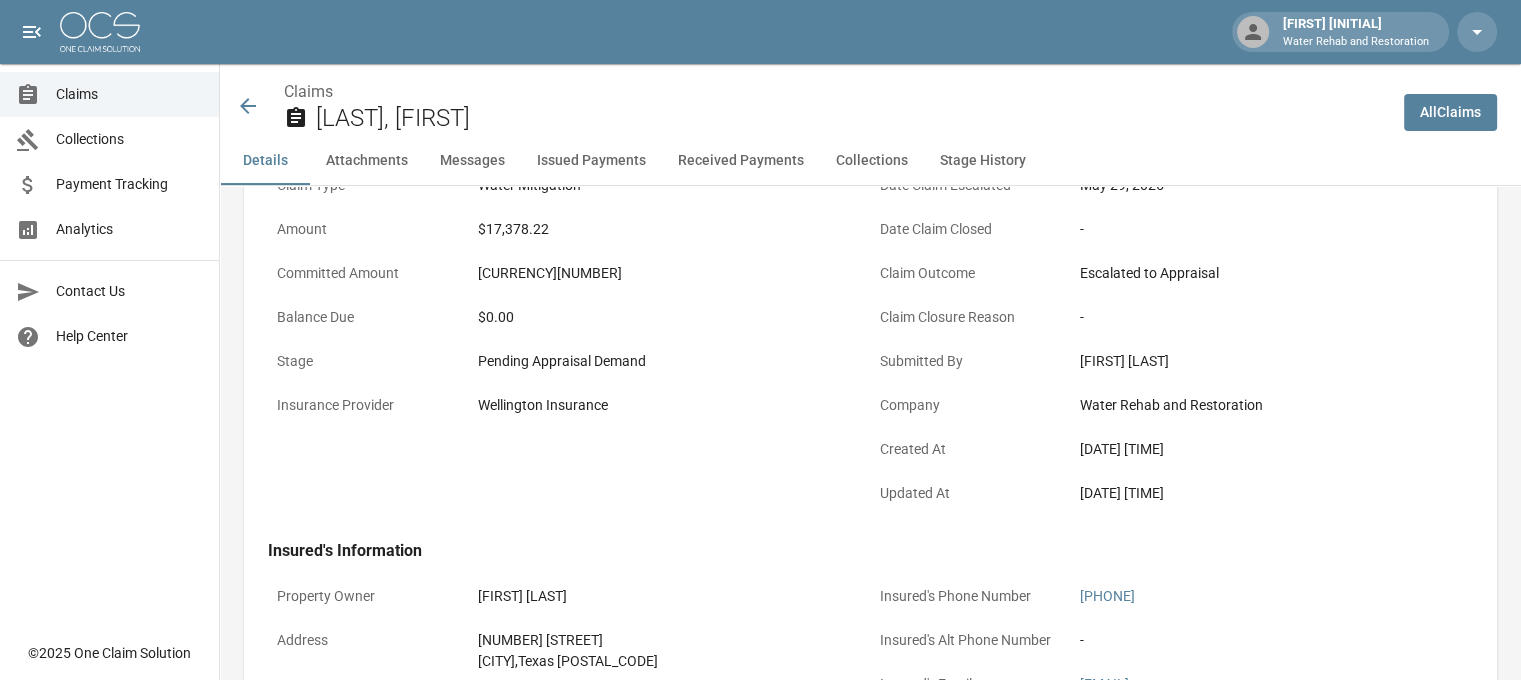 click 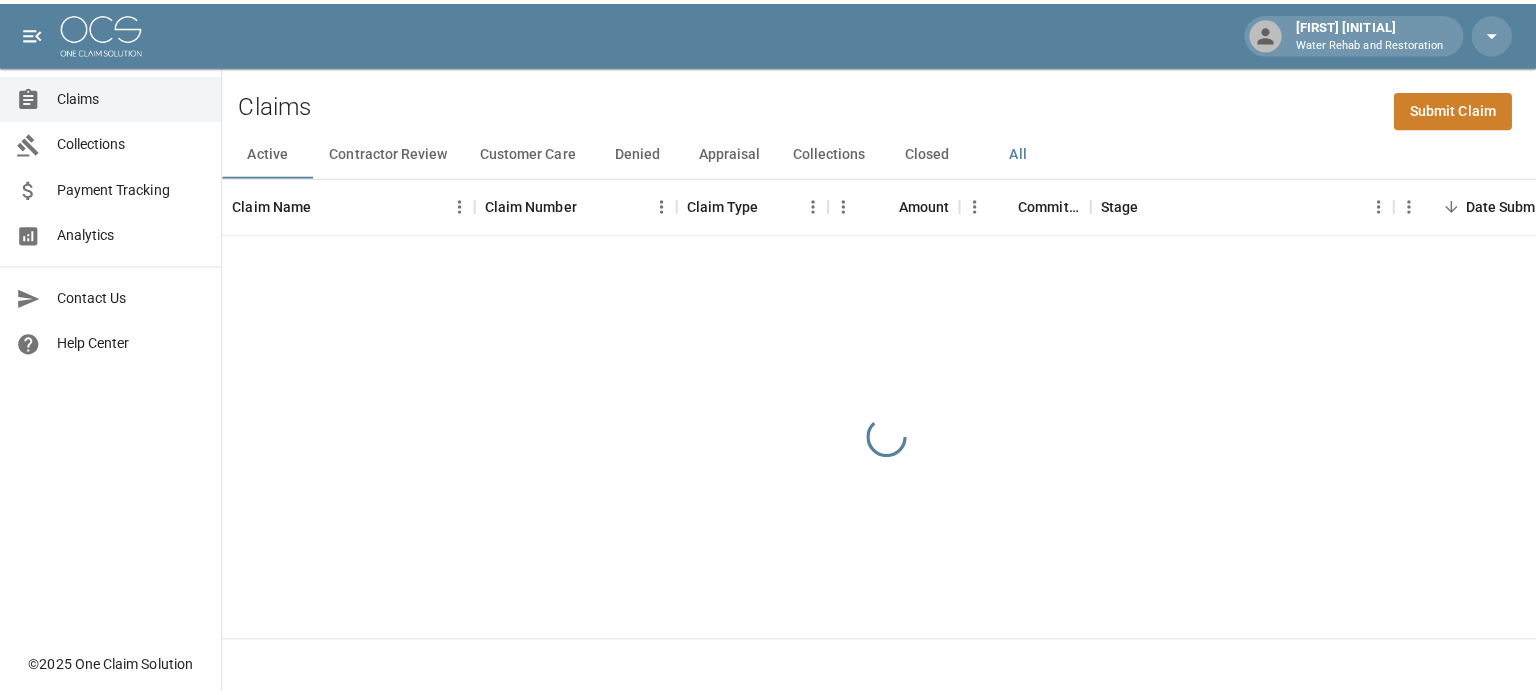 scroll, scrollTop: 0, scrollLeft: 0, axis: both 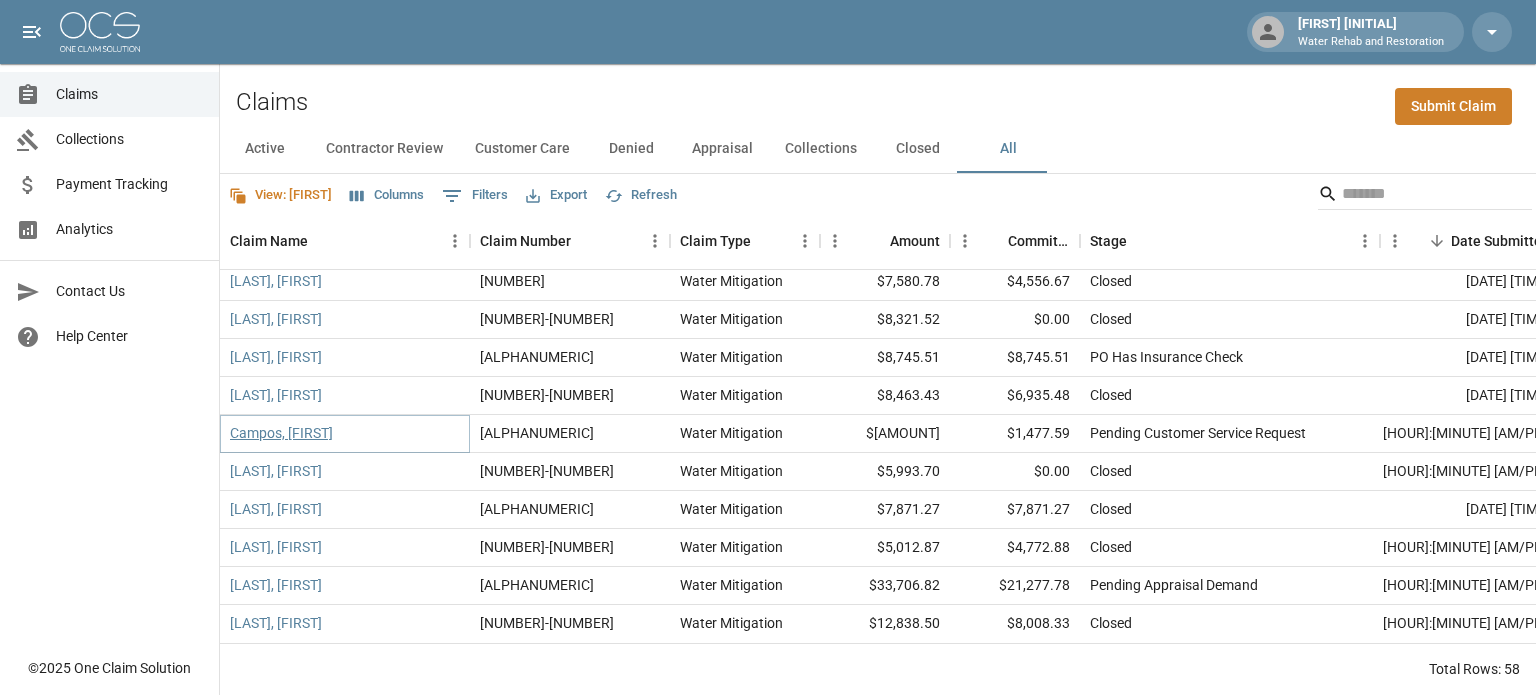 click on "Campos, [FIRST]" at bounding box center [281, 433] 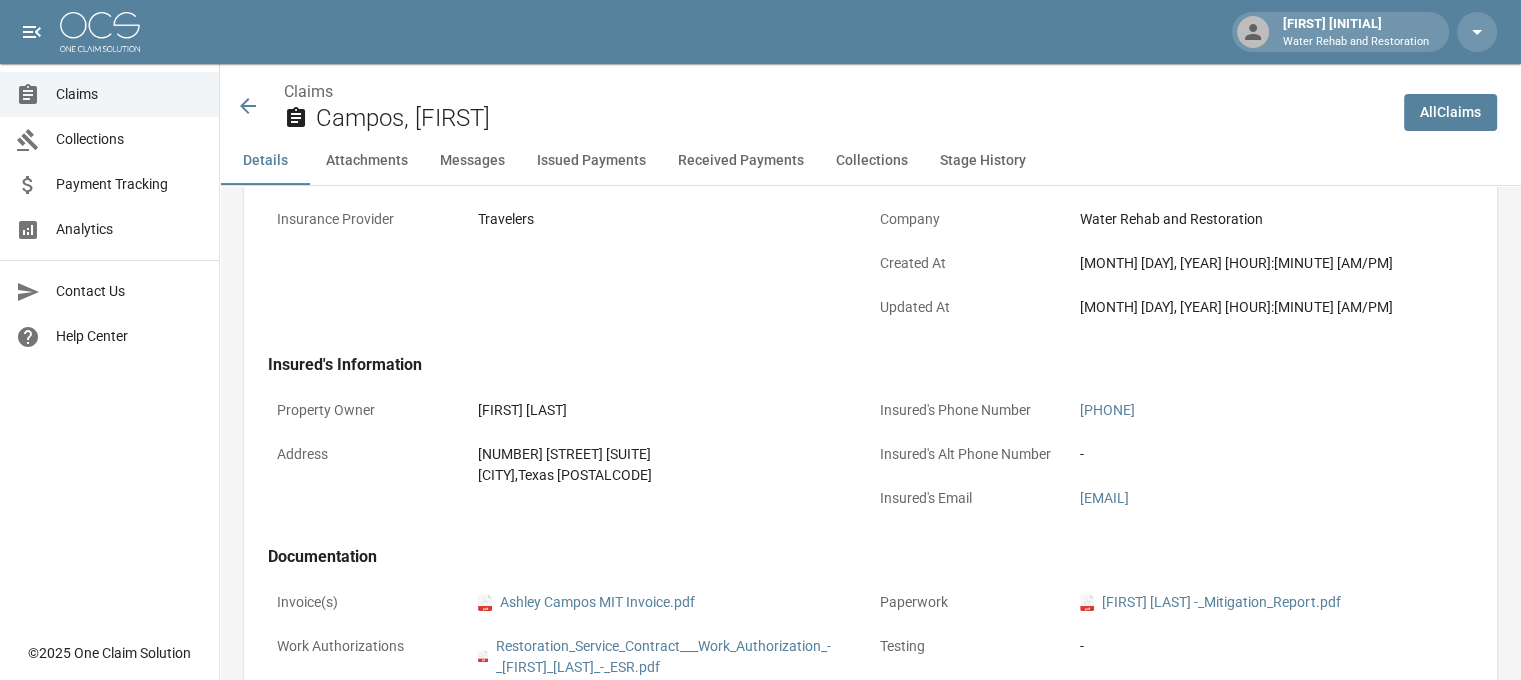 scroll, scrollTop: 453, scrollLeft: 0, axis: vertical 